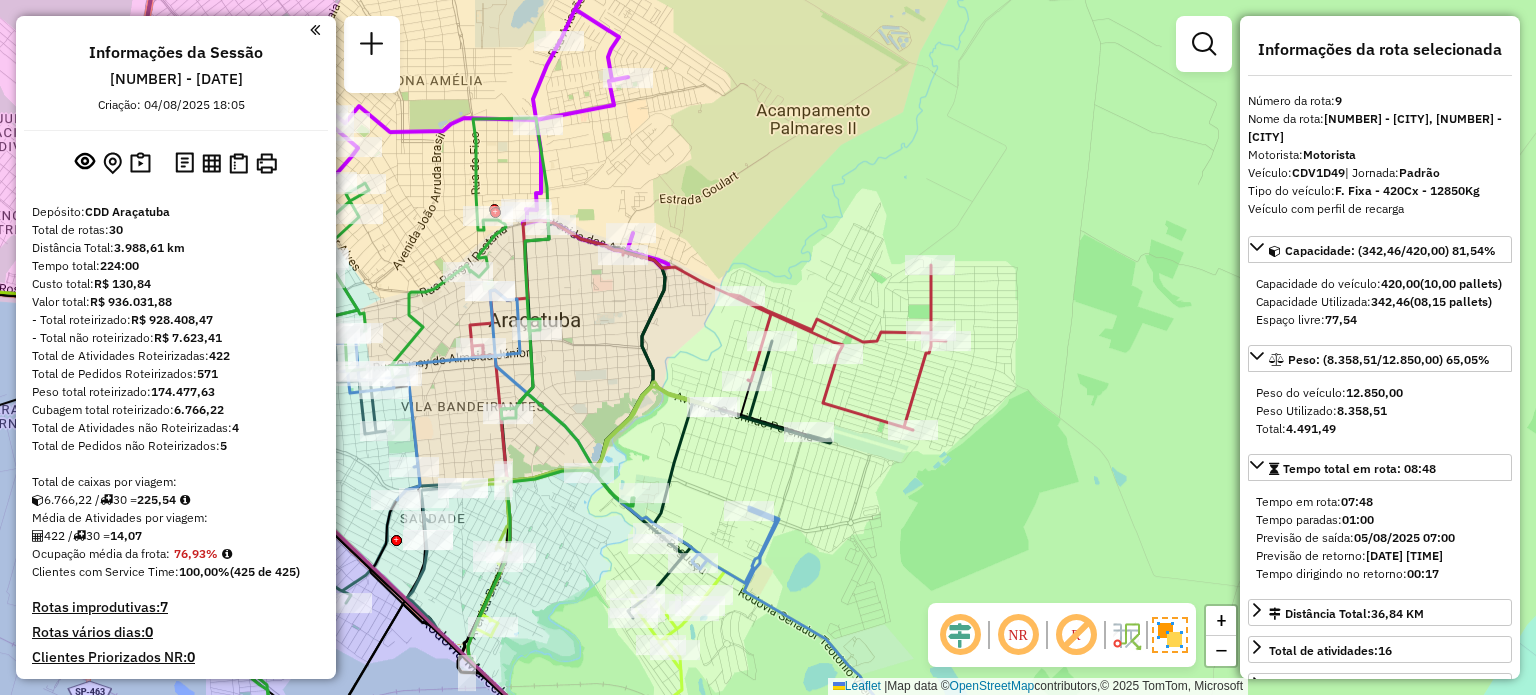 select on "**********" 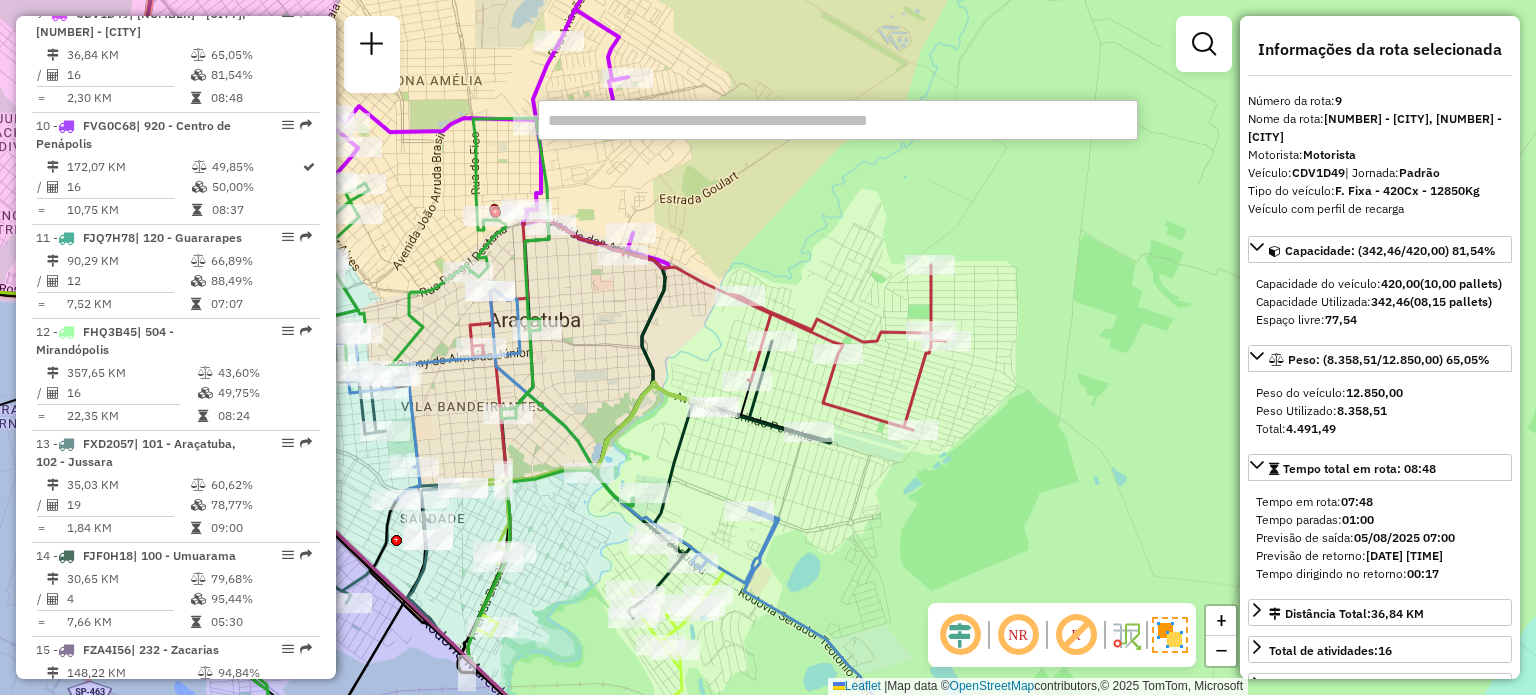 scroll, scrollTop: 0, scrollLeft: 0, axis: both 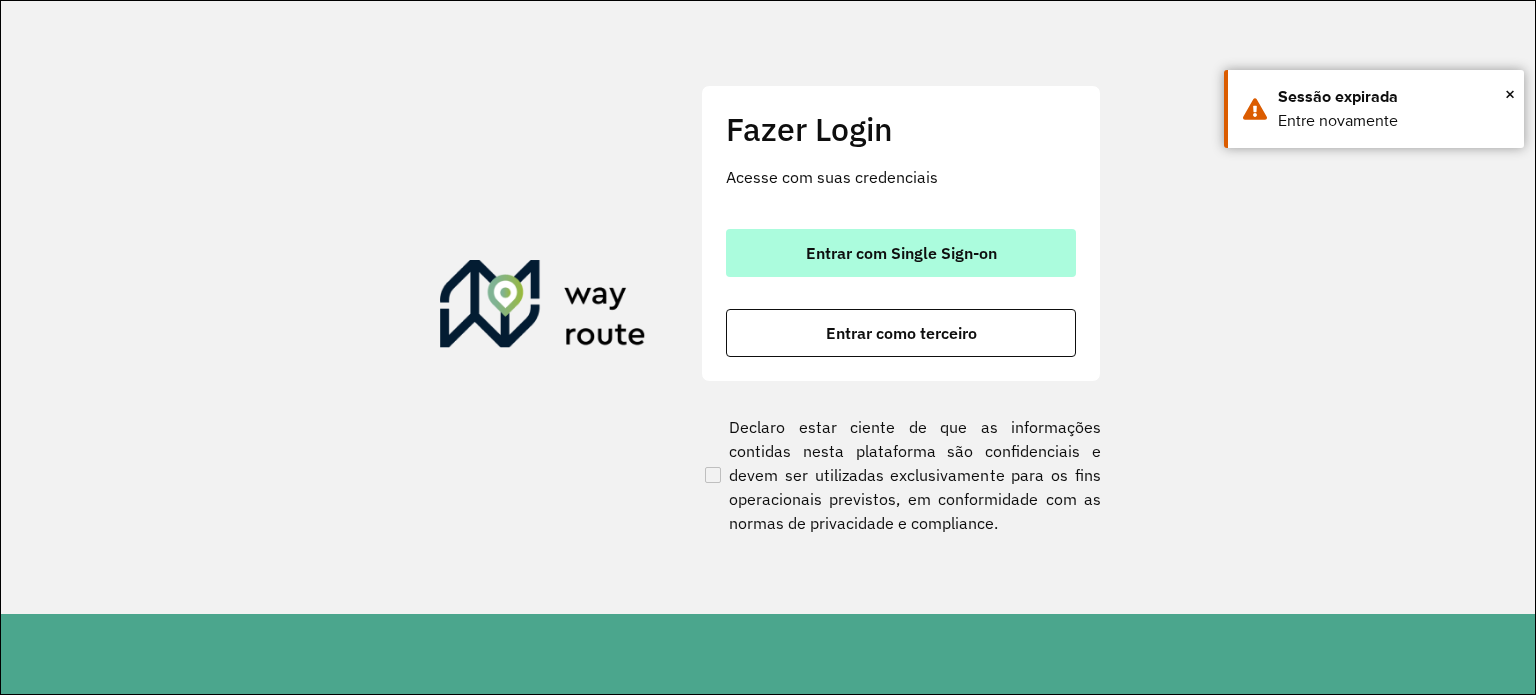 click on "Entrar com Single Sign-on" at bounding box center (901, 253) 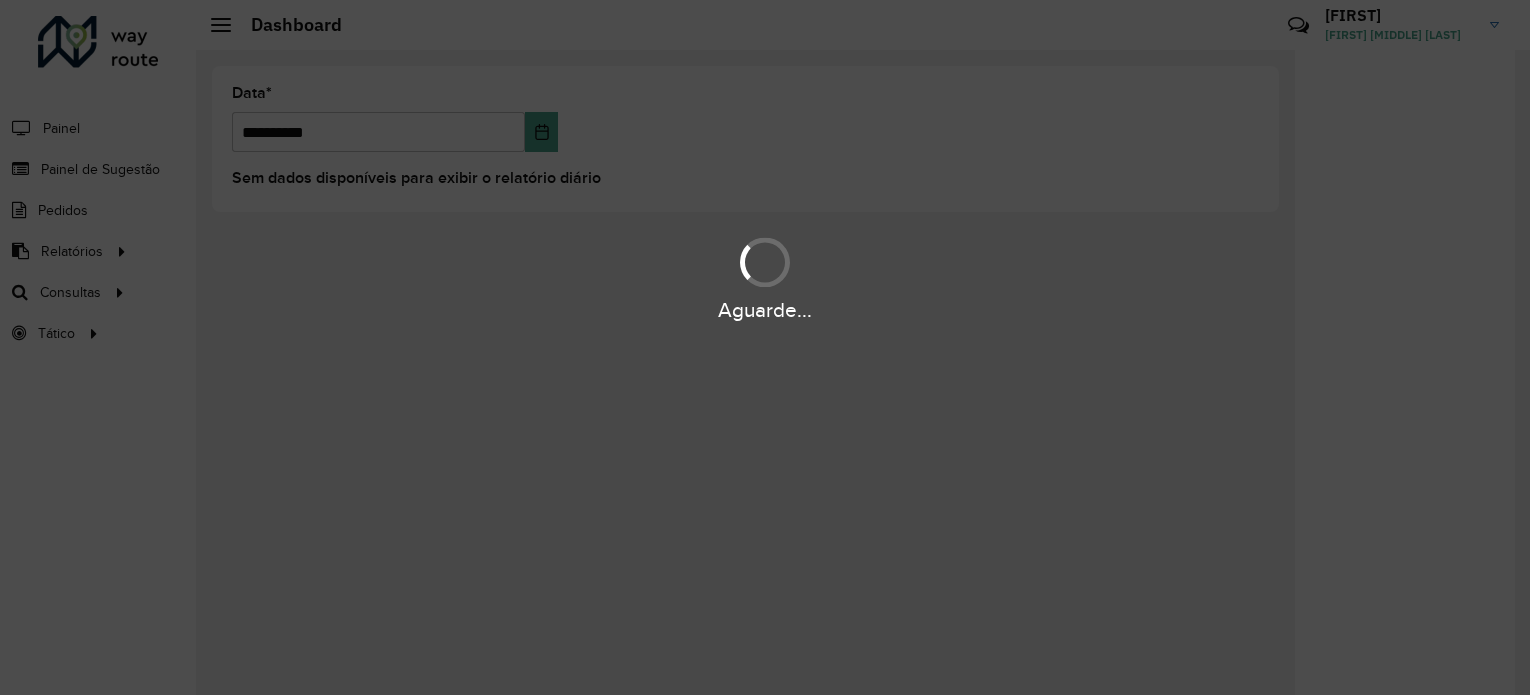 scroll, scrollTop: 0, scrollLeft: 0, axis: both 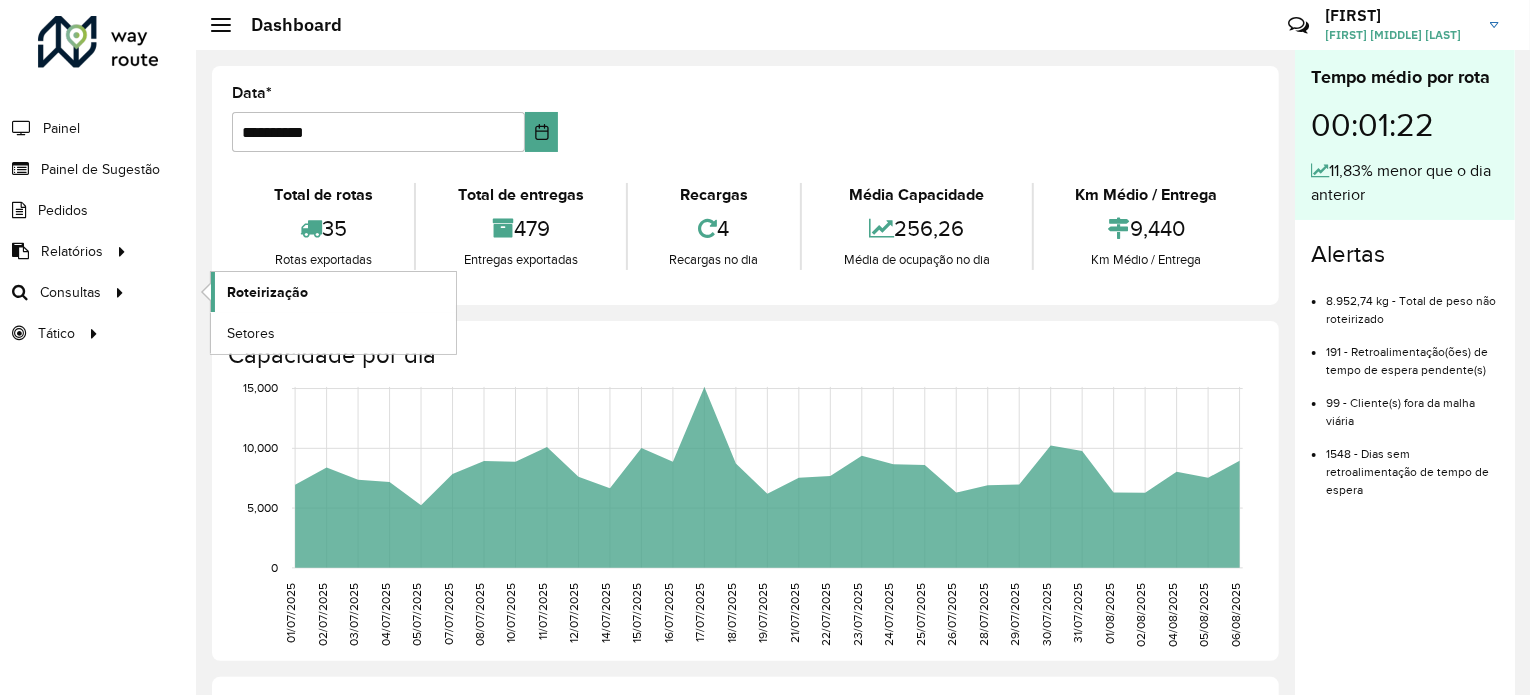 click on "Roteirização" 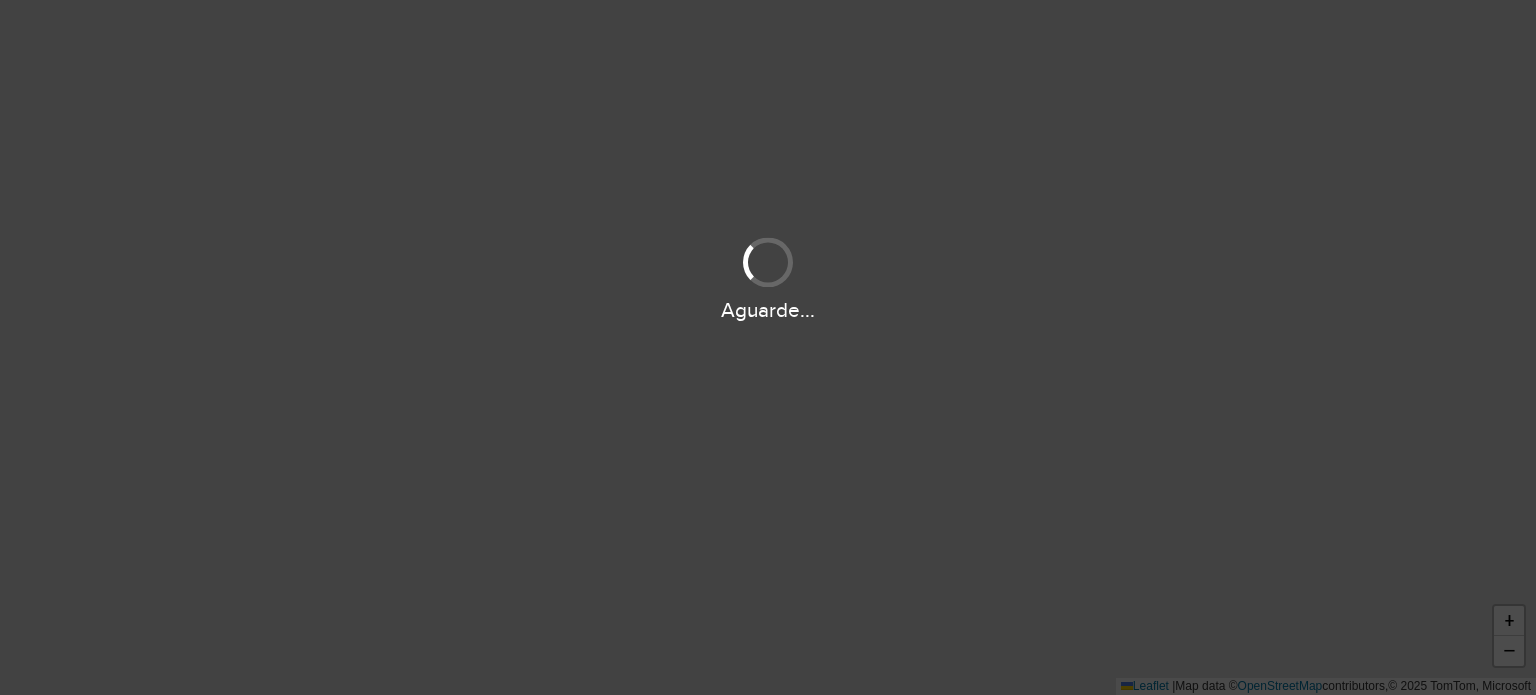 scroll, scrollTop: 0, scrollLeft: 0, axis: both 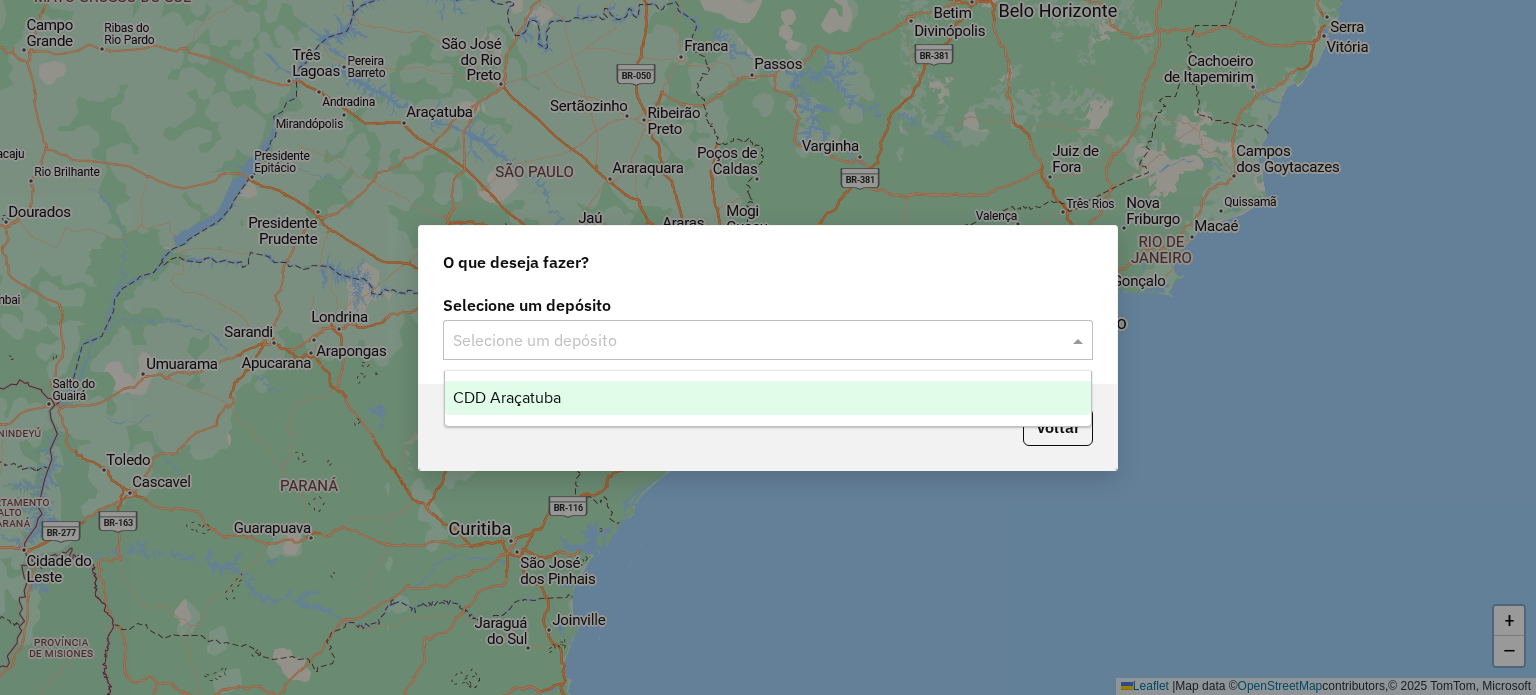 click 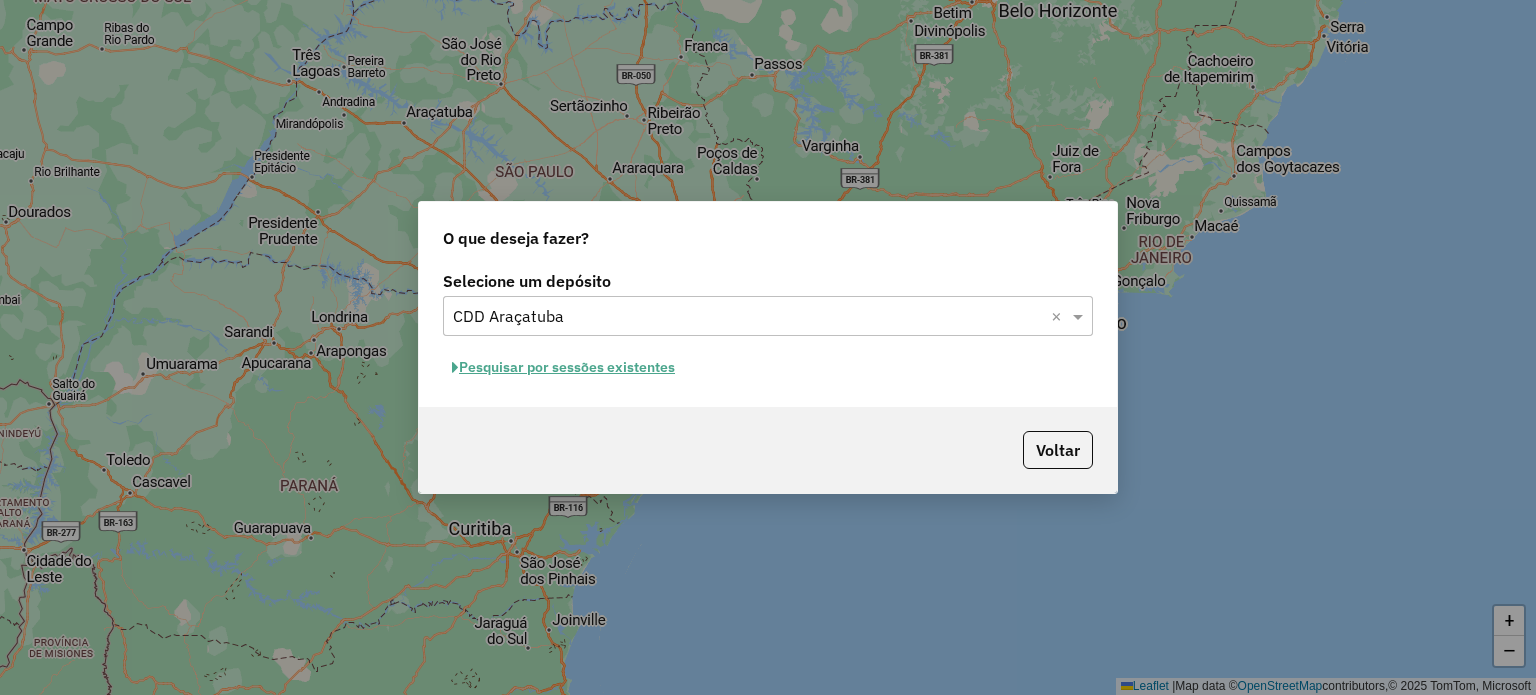 click on "Pesquisar por sessões existentes" 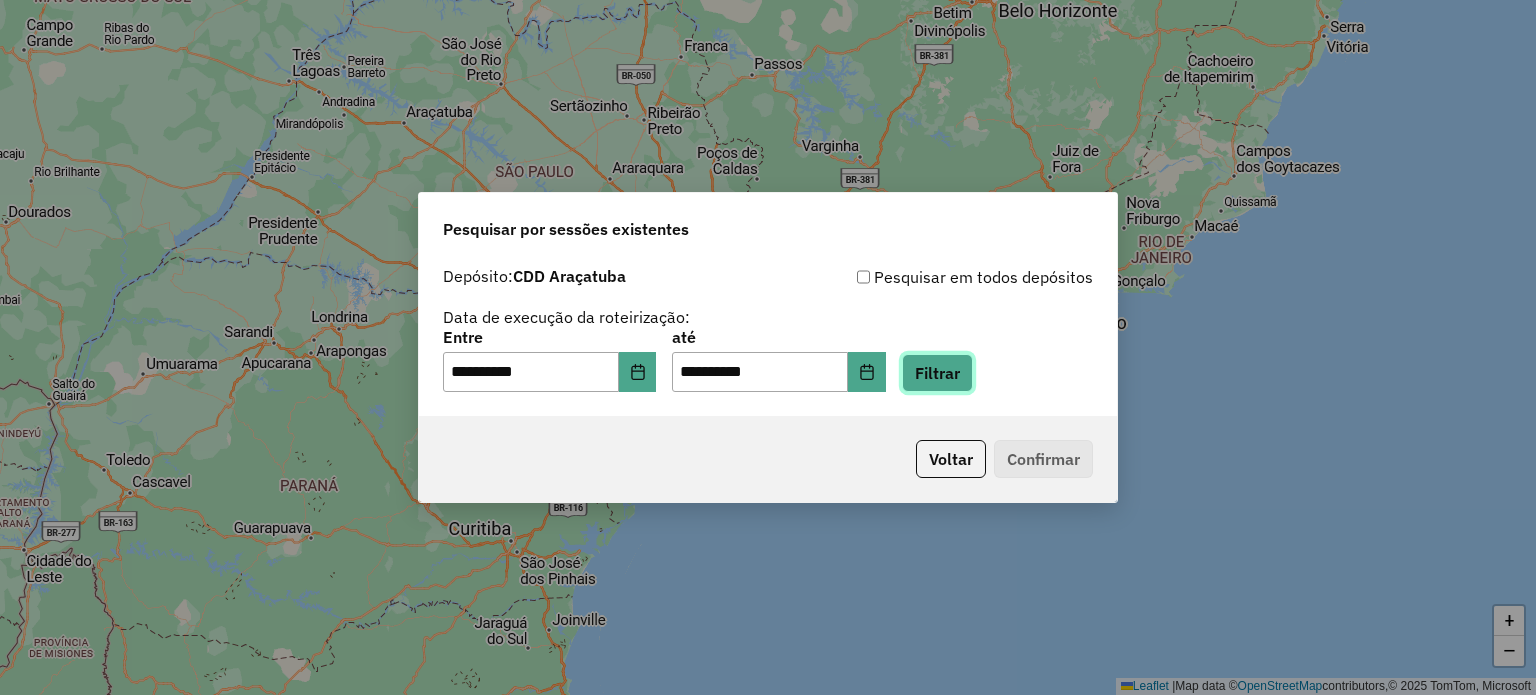 click on "Filtrar" 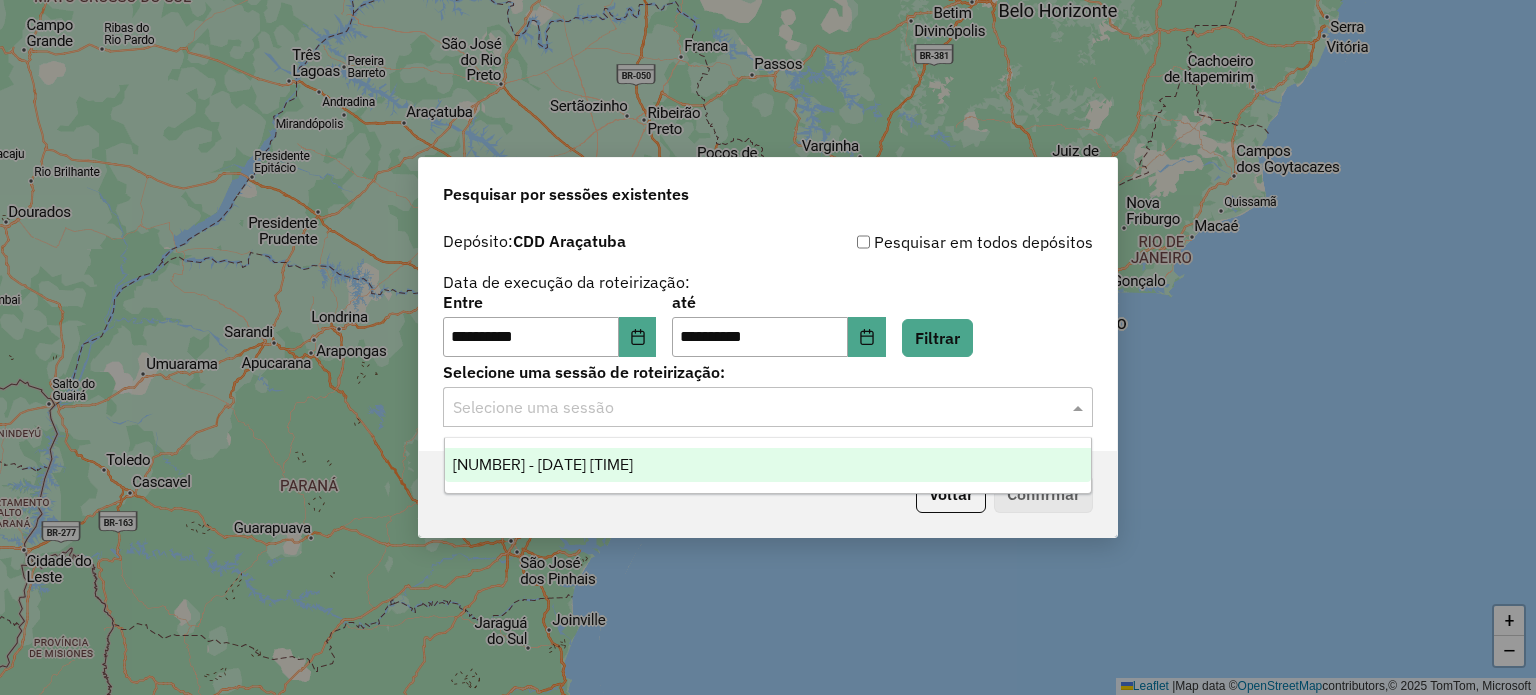 click 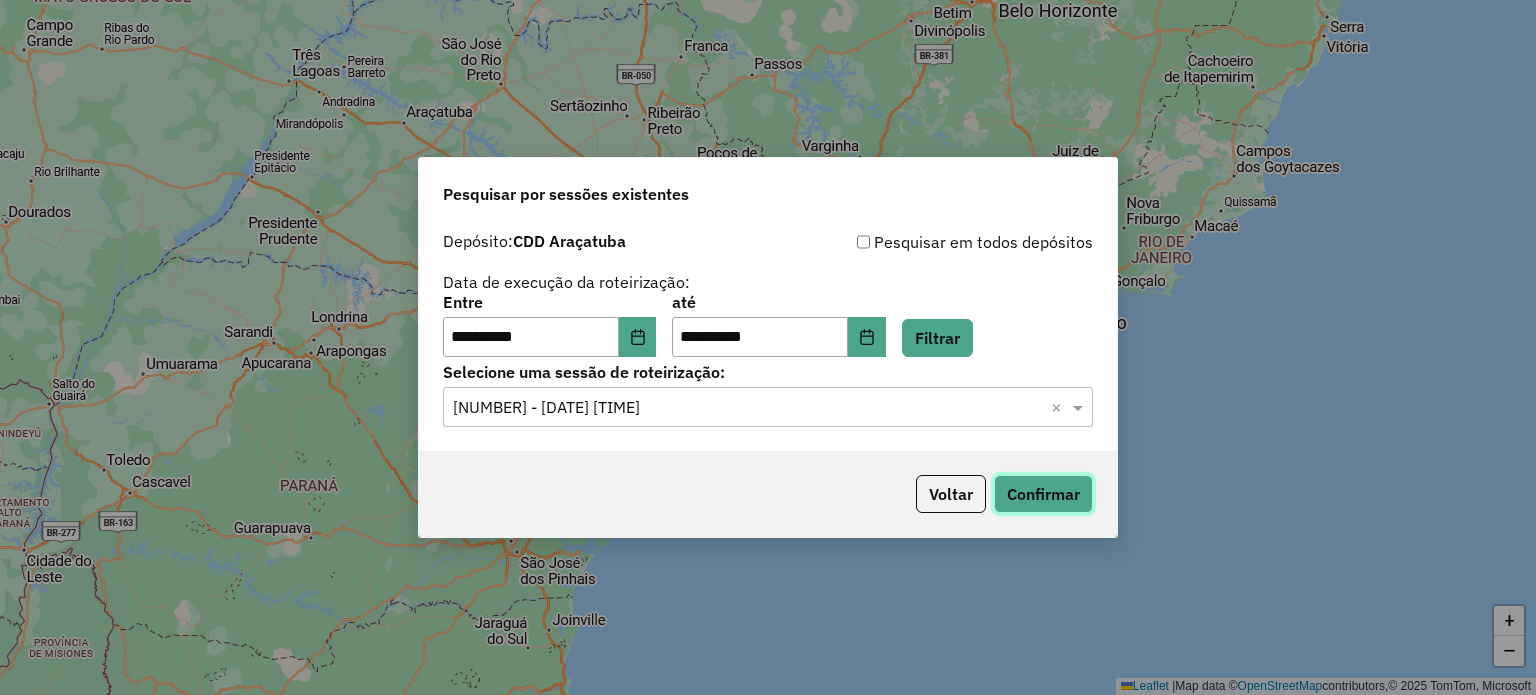 click on "Confirmar" 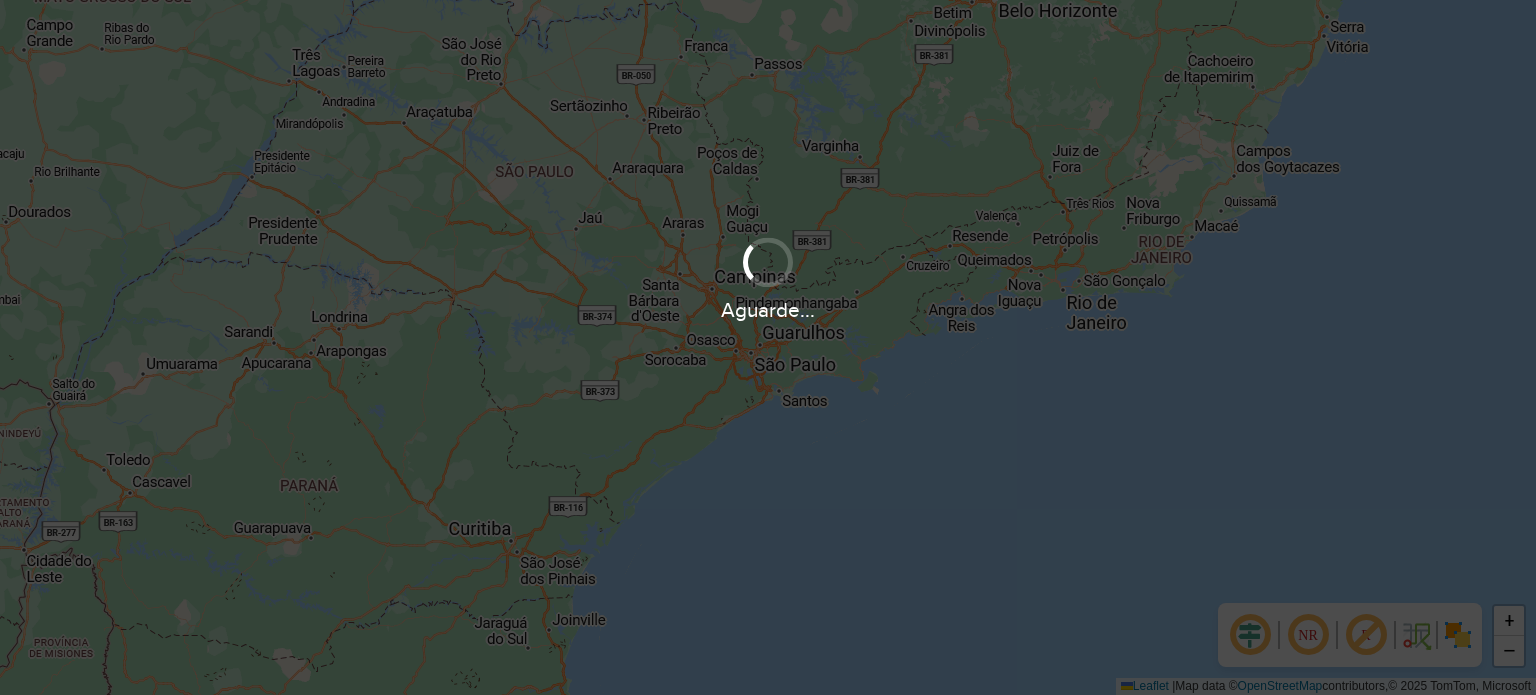 scroll, scrollTop: 0, scrollLeft: 0, axis: both 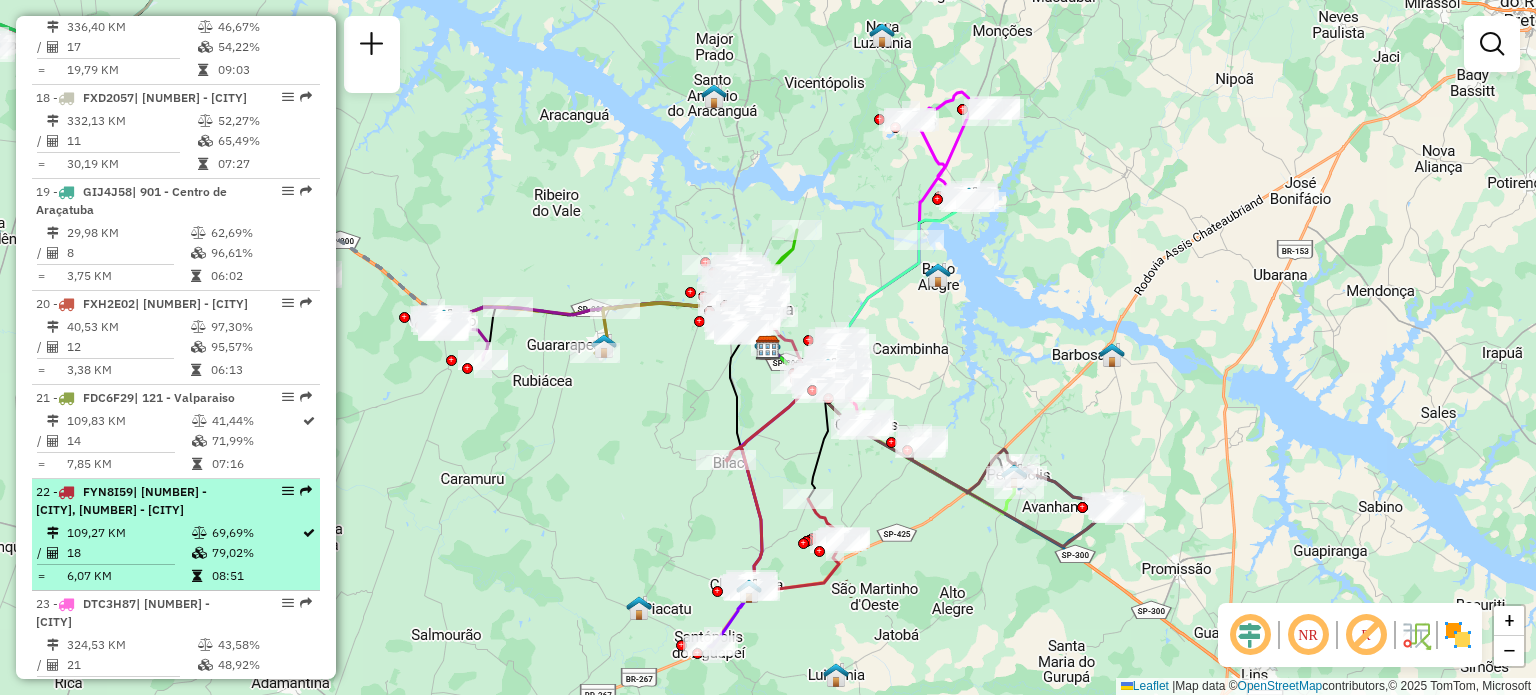 click on "[NUMBER] -       [PLATE]   | [NUMBER] - [CITY], [NUMBER] - [CITY]  [NUMBER] KM   [NUMBER]%  /  [NUMBER]   [NUMBER]%     =  [NUMBER] KM   [TIME]" at bounding box center [176, 535] 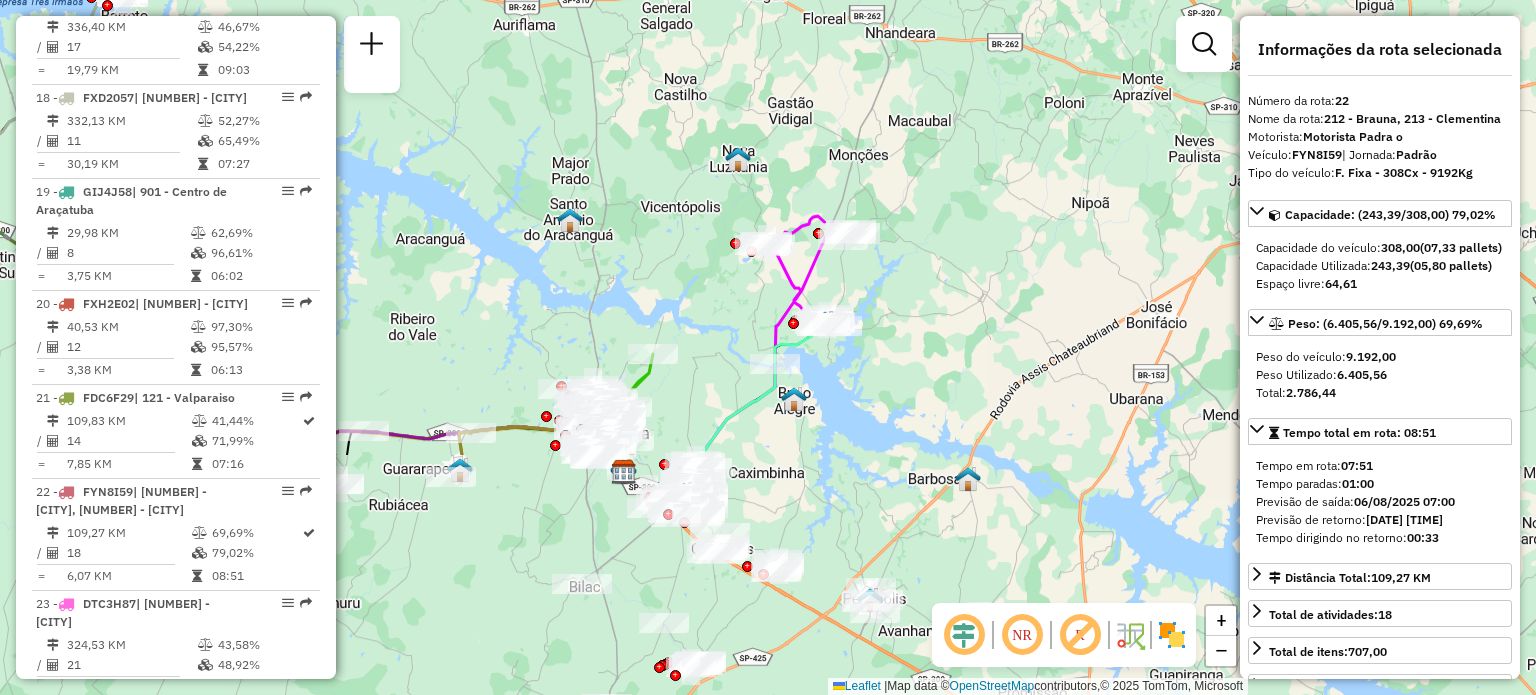 drag, startPoint x: 564, startPoint y: 515, endPoint x: 692, endPoint y: 205, distance: 335.38635 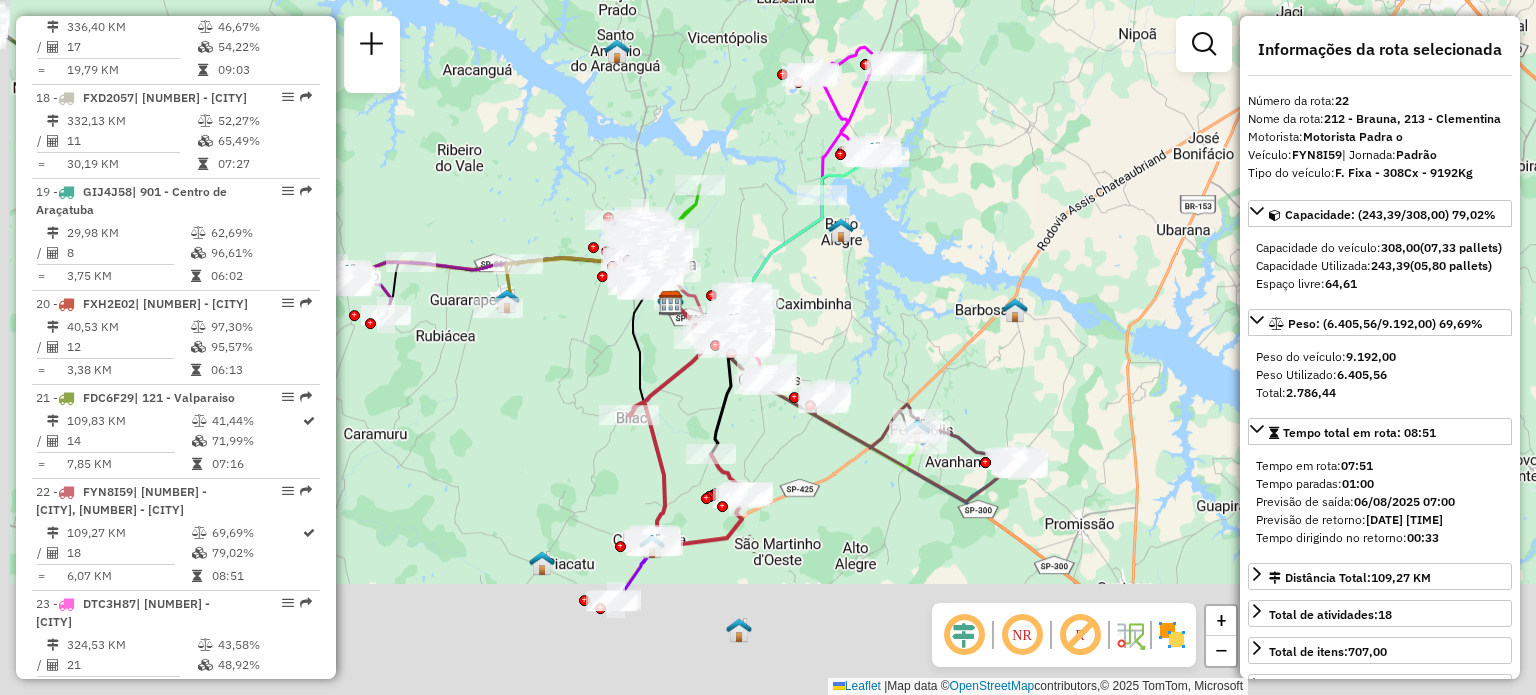 drag, startPoint x: 485, startPoint y: 576, endPoint x: 538, endPoint y: 387, distance: 196.2906 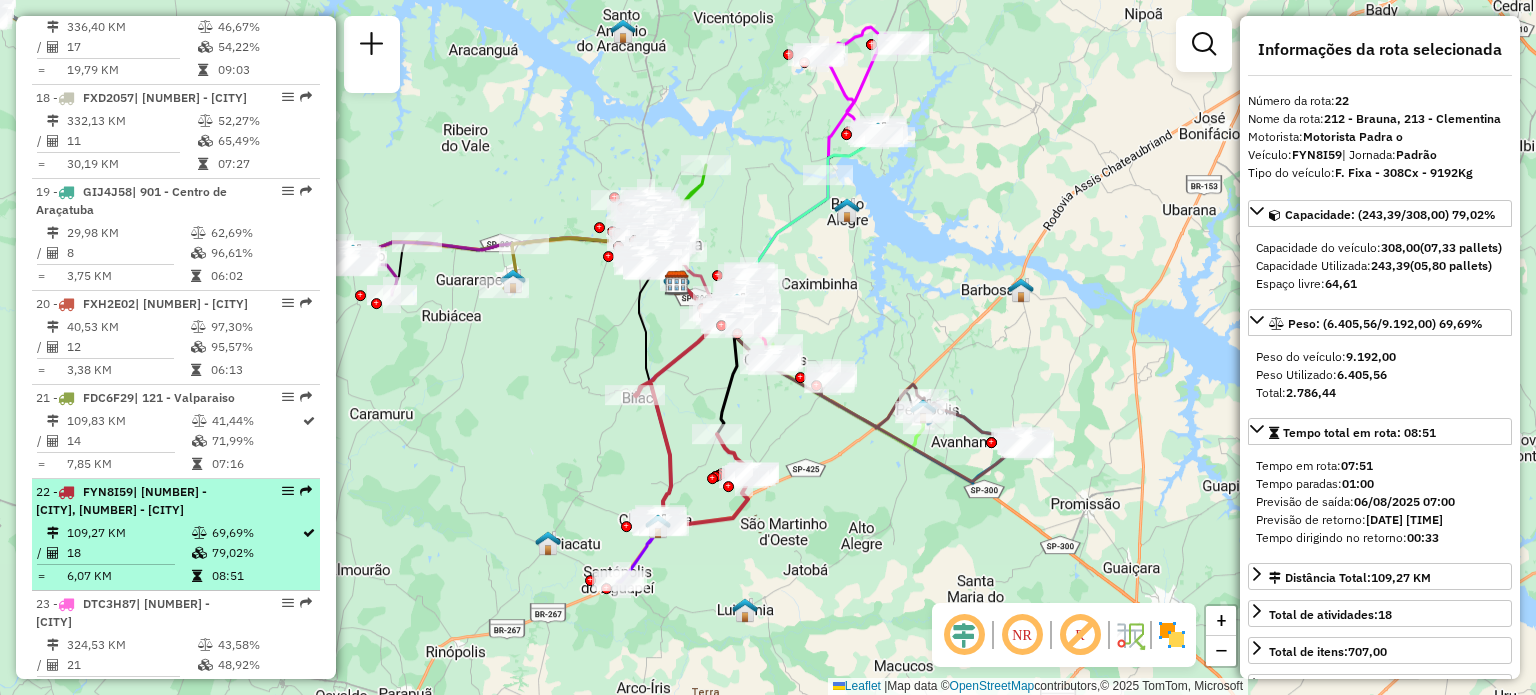 drag, startPoint x: 274, startPoint y: 466, endPoint x: 292, endPoint y: 526, distance: 62.641838 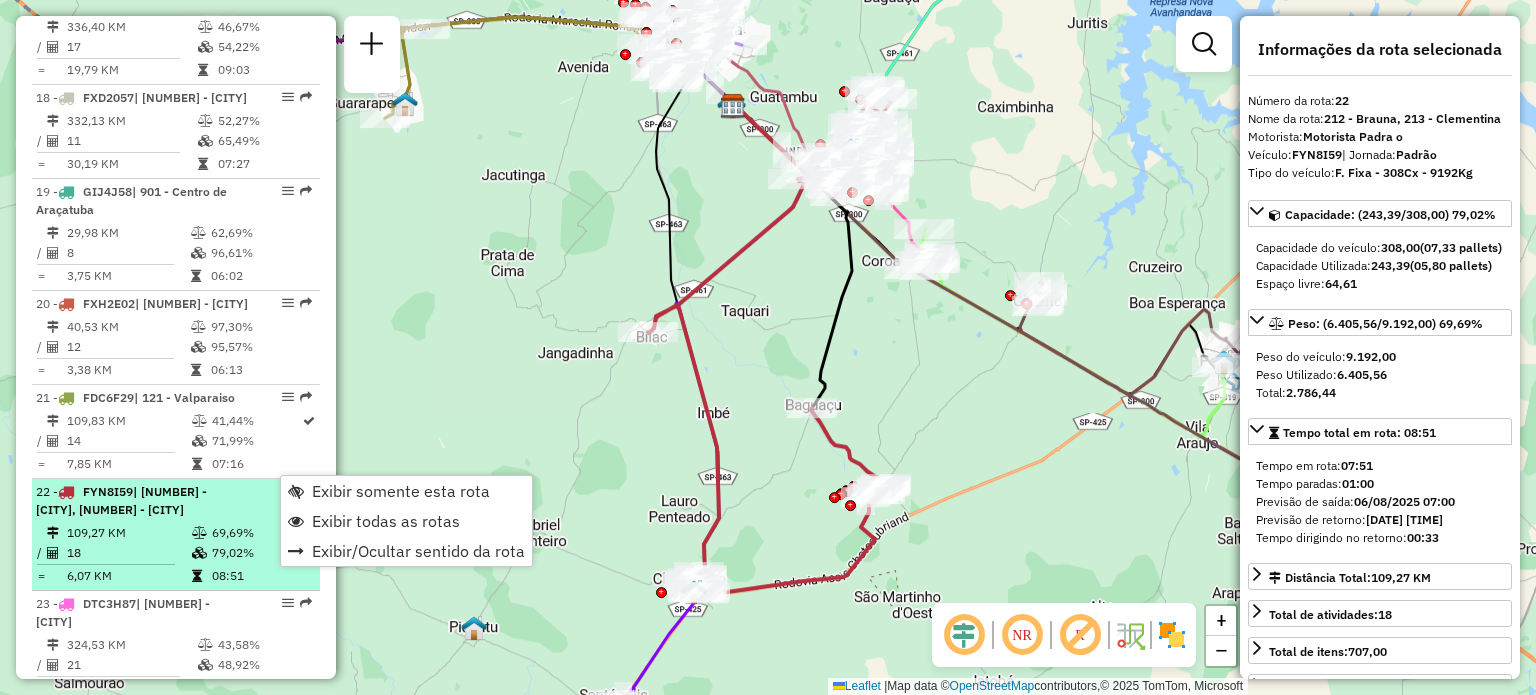 click on "[PLATE] | [NUMBER] - [STREET], [NUMBER] - [STREET]" at bounding box center [176, 501] 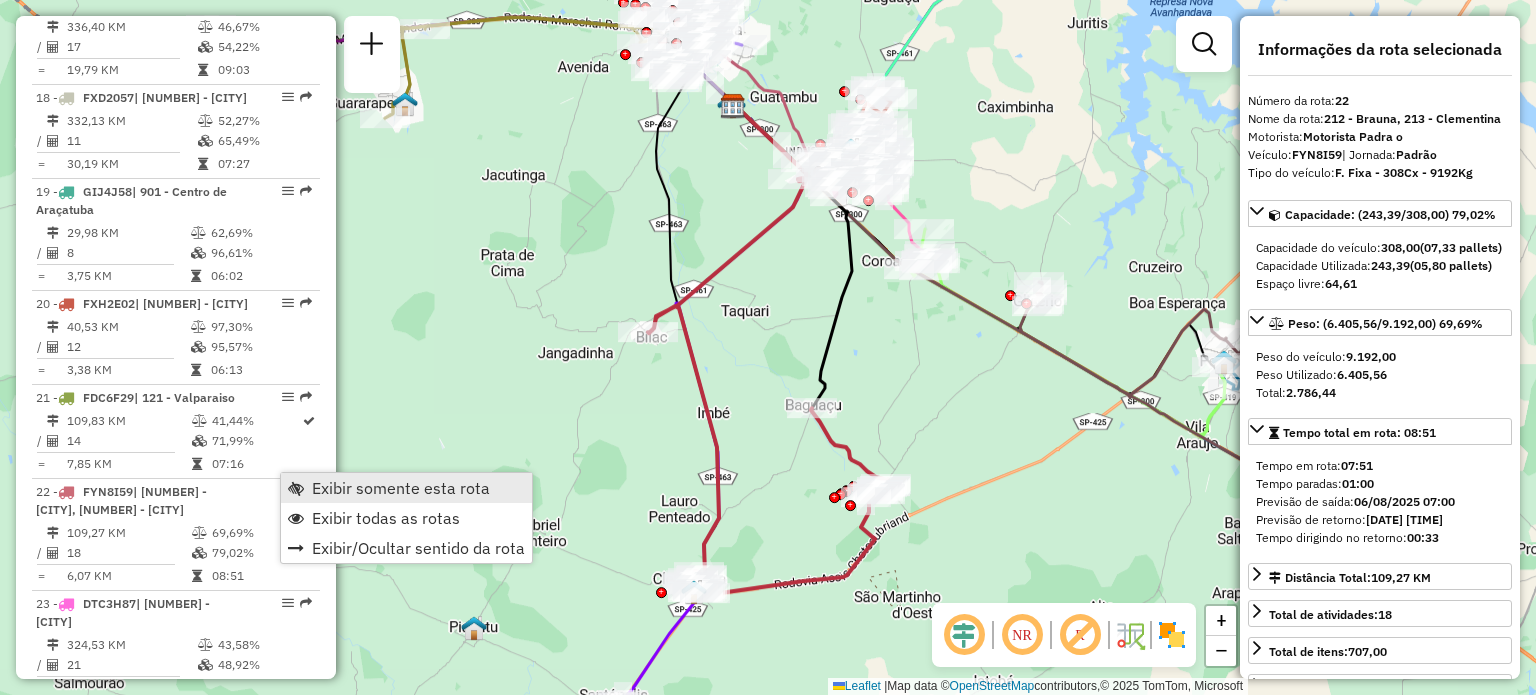click on "Exibir somente esta rota" at bounding box center [401, 488] 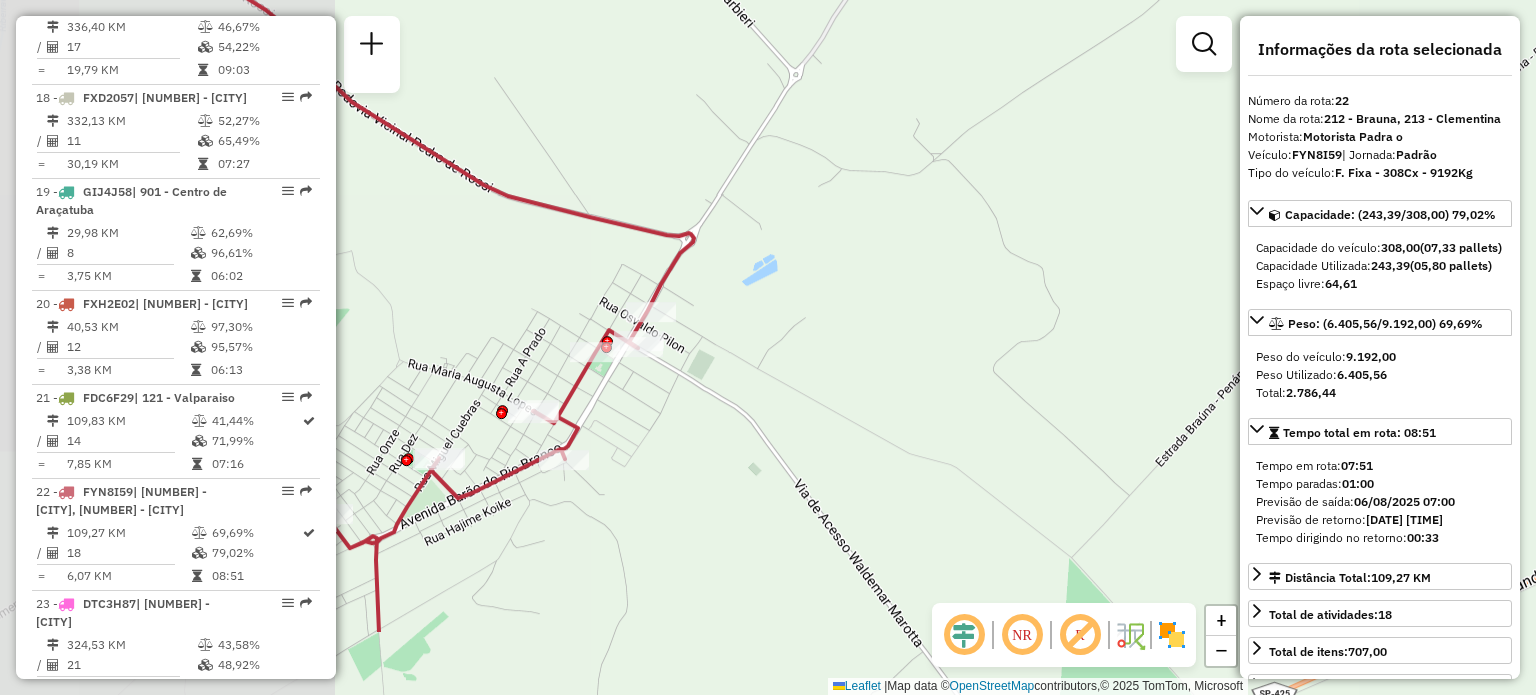 drag, startPoint x: 645, startPoint y: 553, endPoint x: 1044, endPoint y: 421, distance: 420.26776 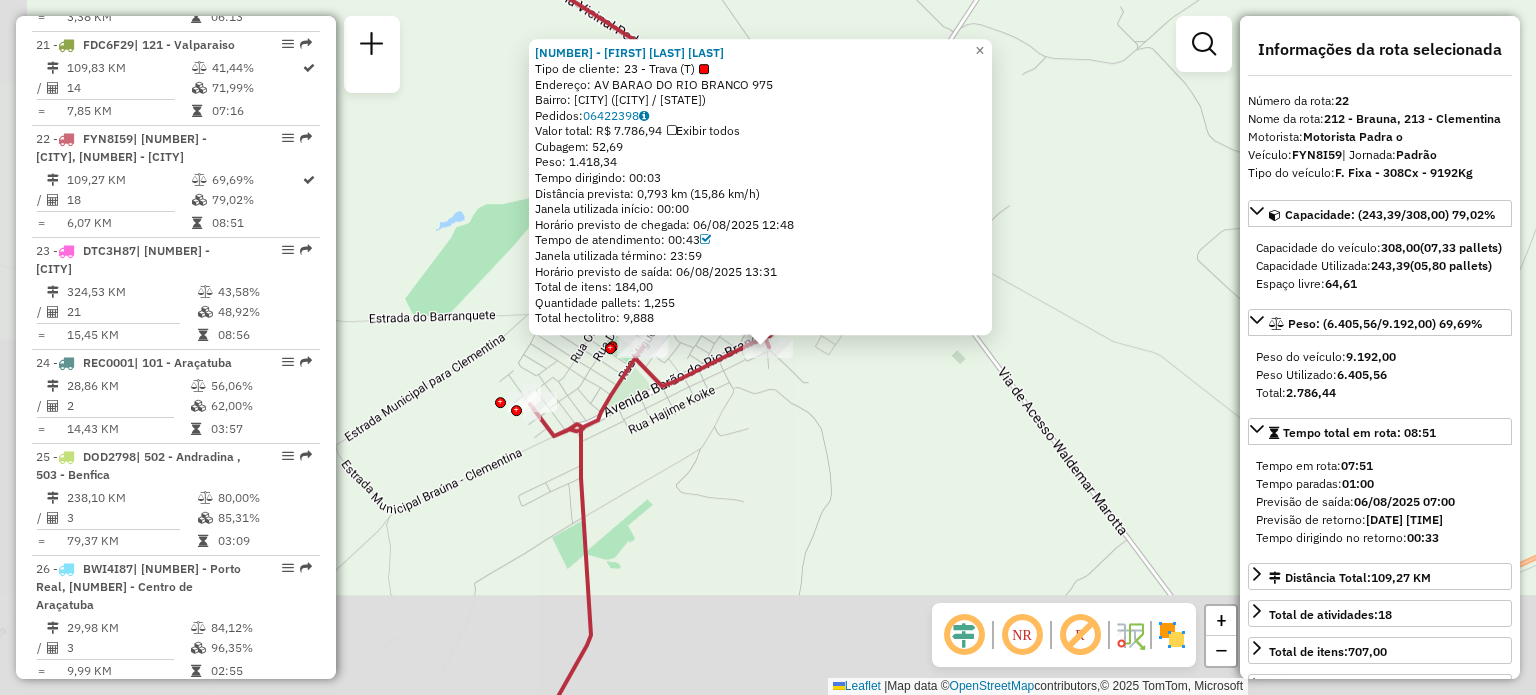 scroll, scrollTop: 2963, scrollLeft: 0, axis: vertical 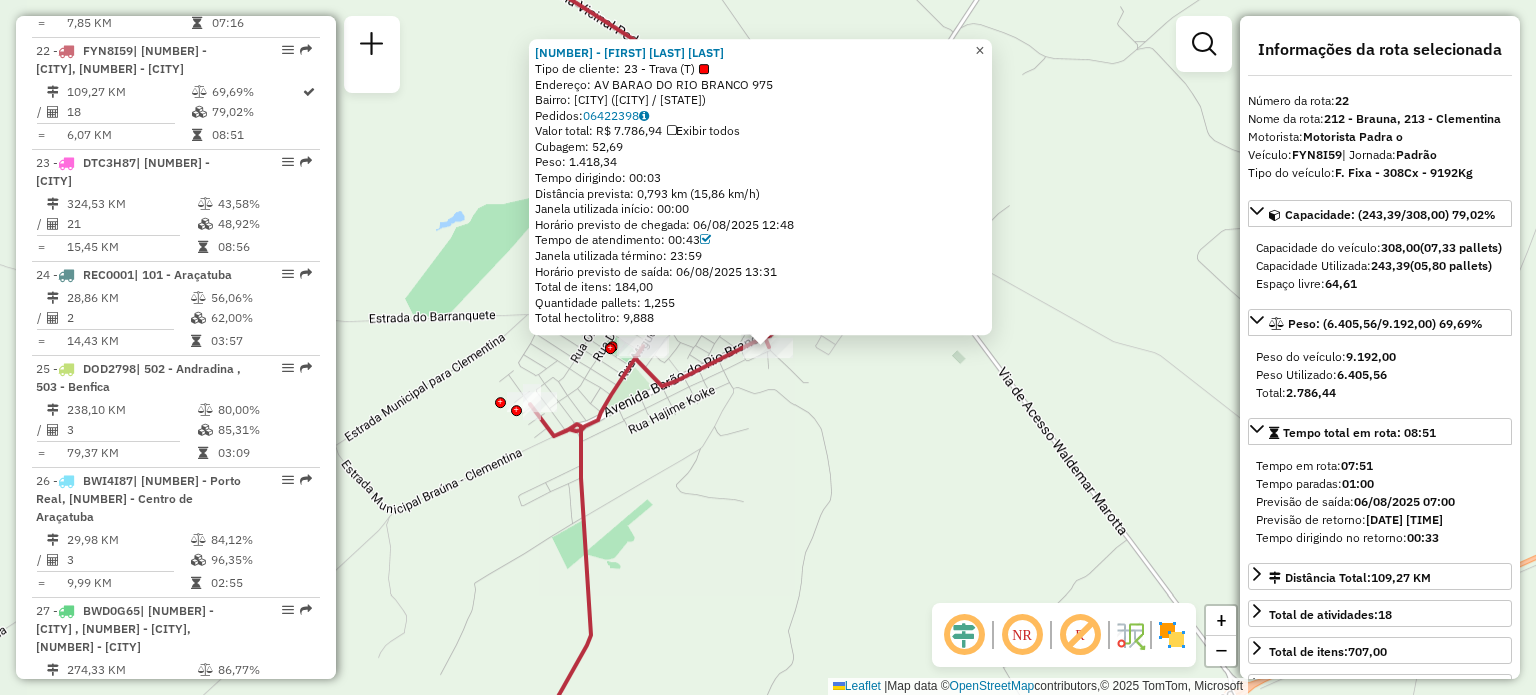 click on "×" 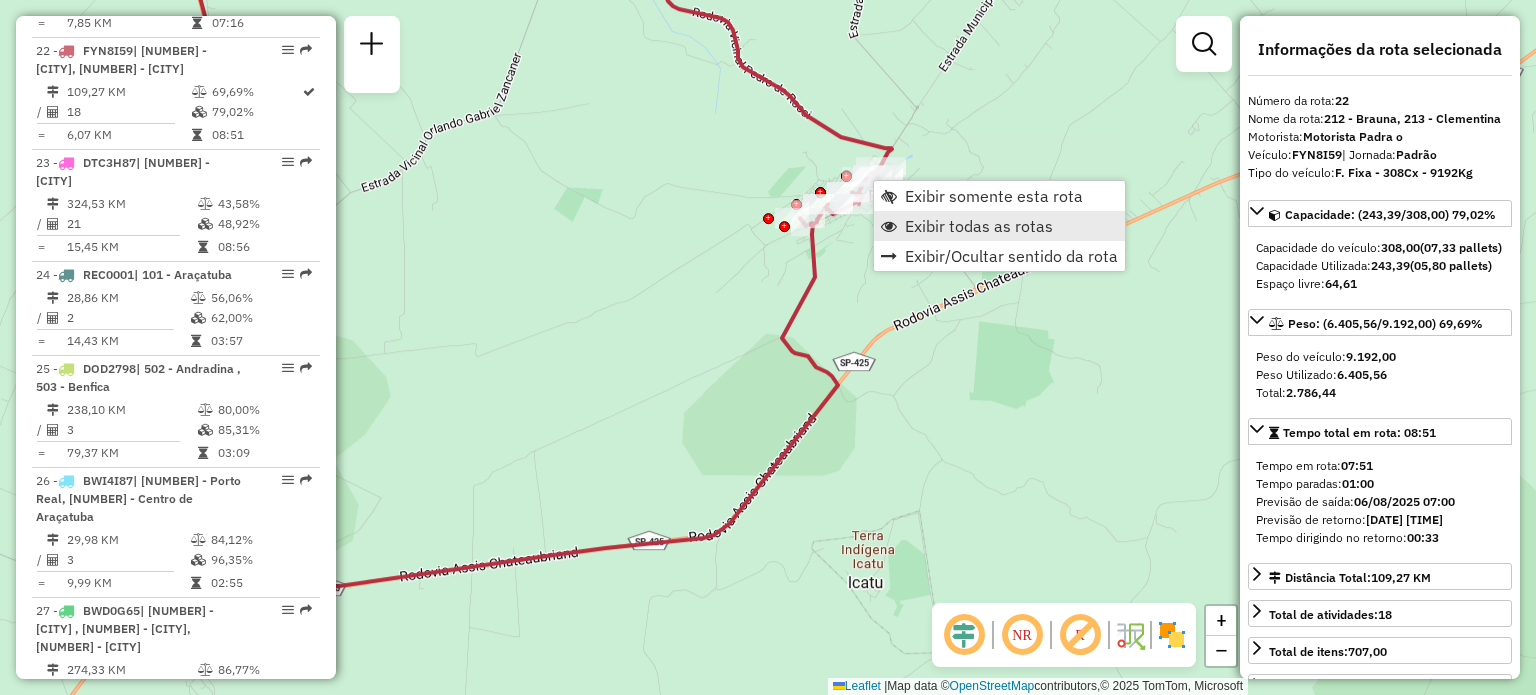 click on "Exibir todas as rotas" at bounding box center [979, 226] 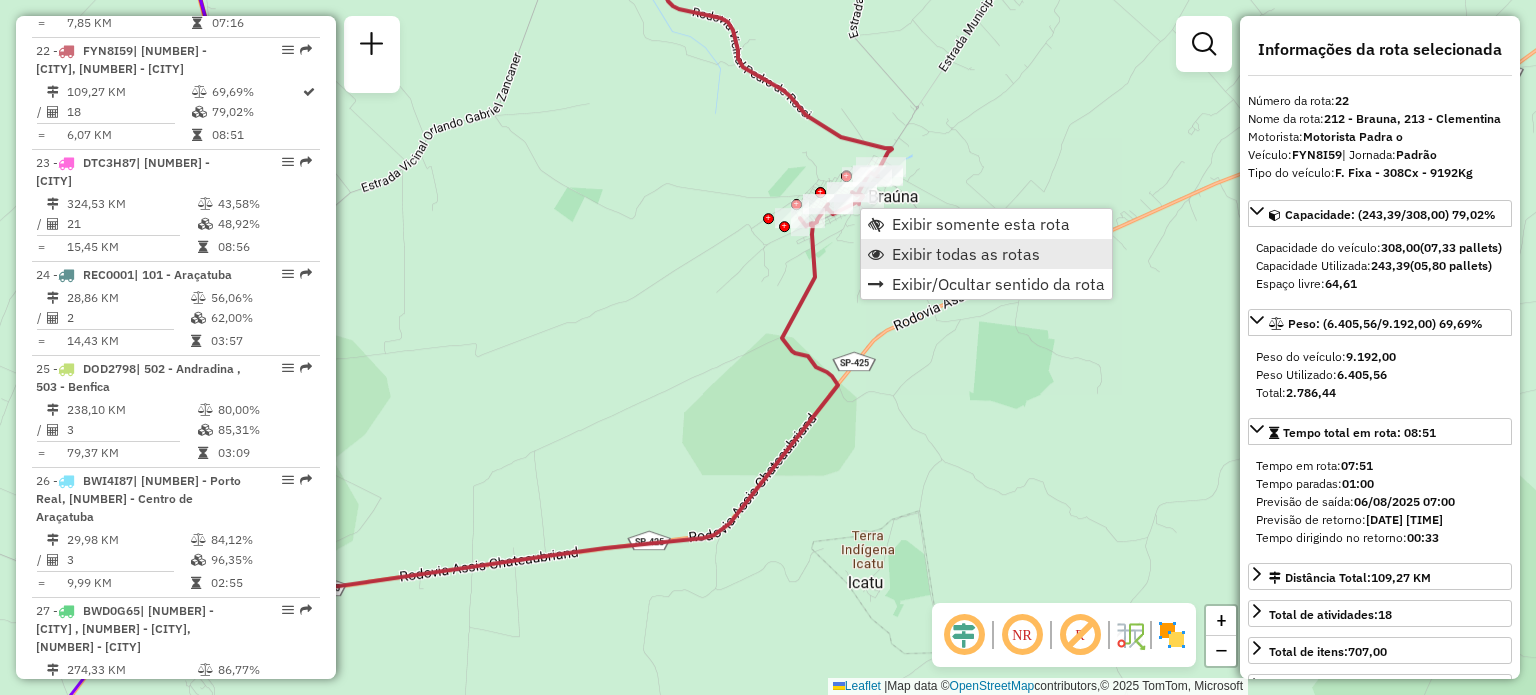 click on "Exibir todas as rotas" at bounding box center (986, 254) 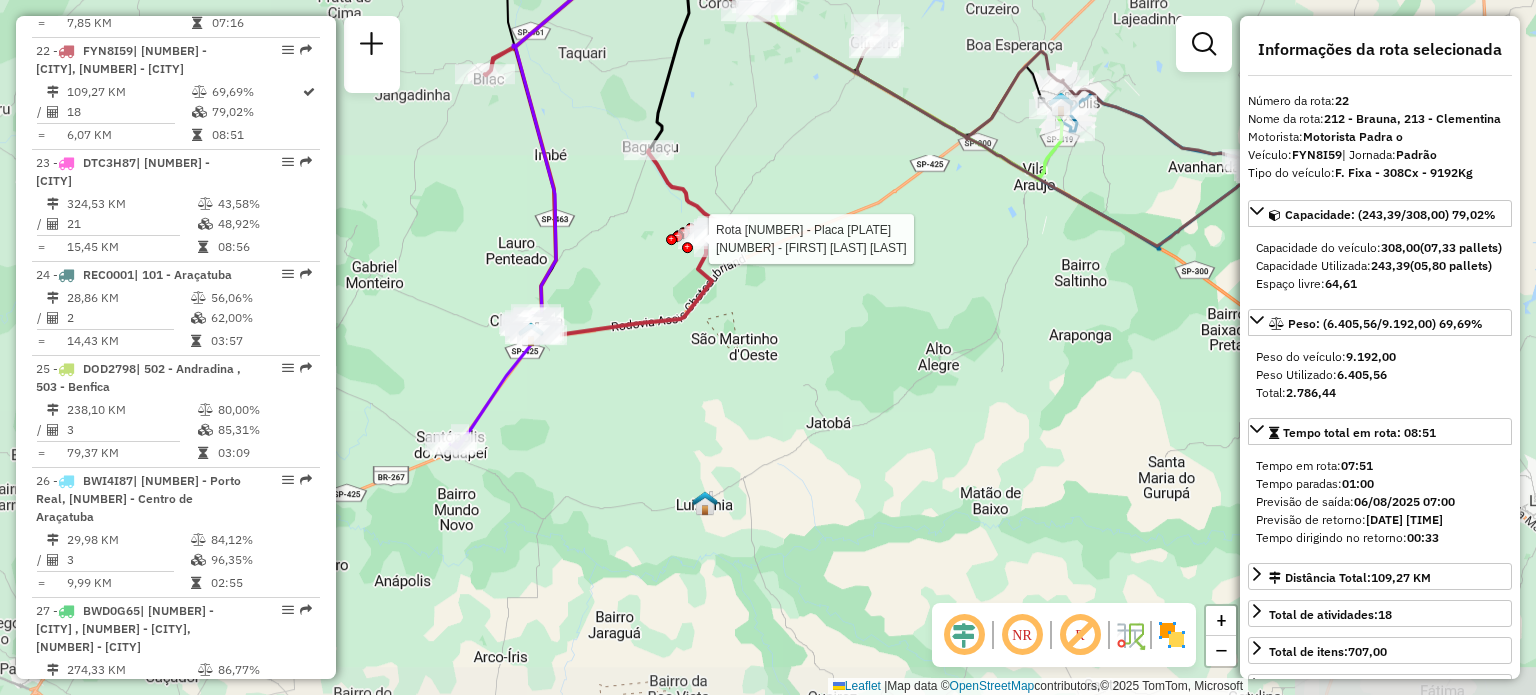 click 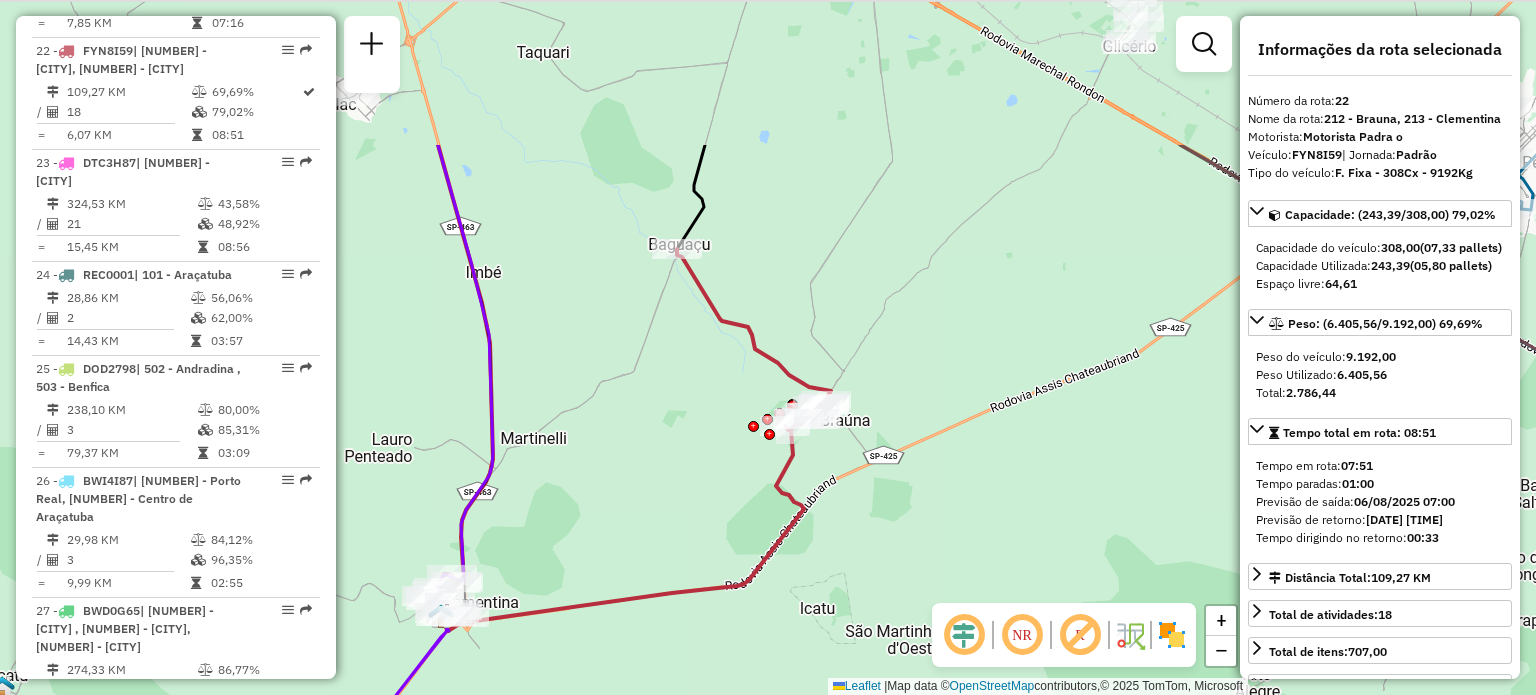 drag, startPoint x: 619, startPoint y: 109, endPoint x: 716, endPoint y: 383, distance: 290.66302 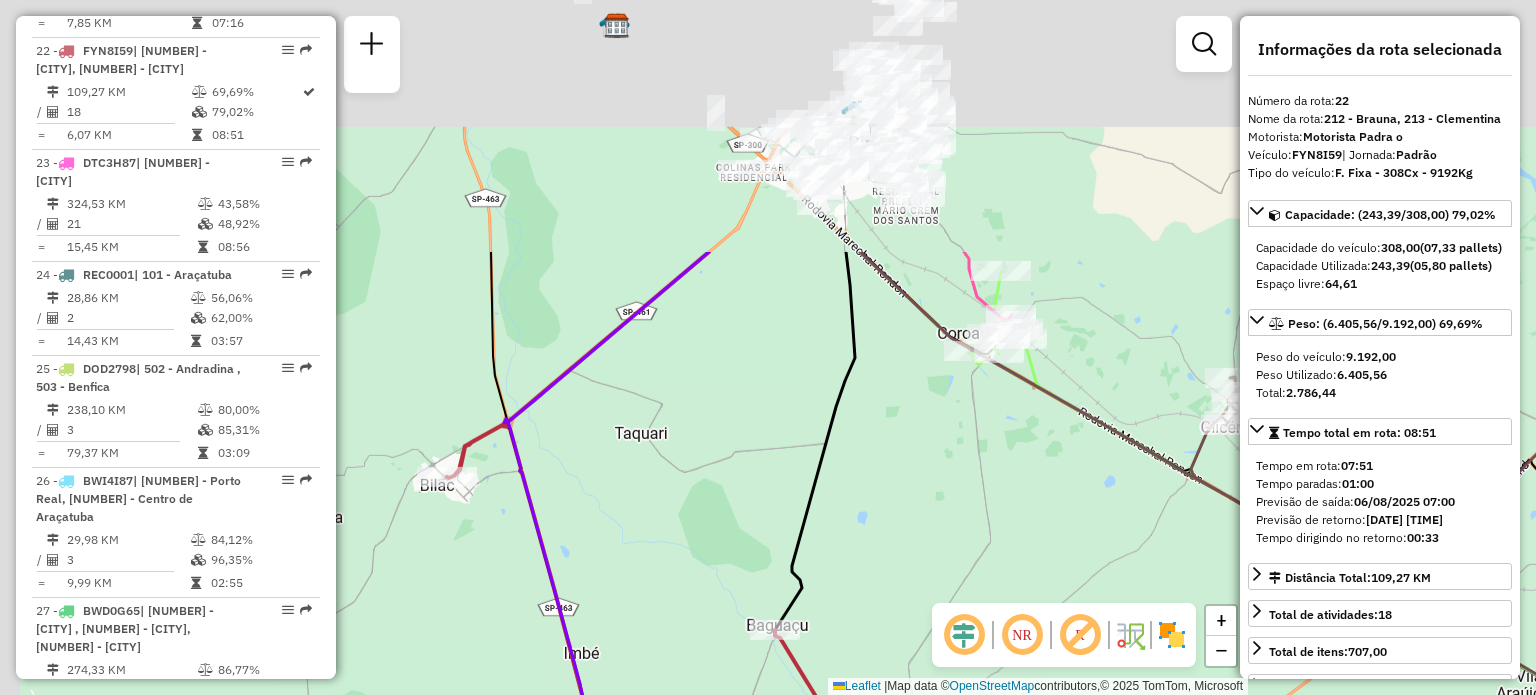 drag, startPoint x: 888, startPoint y: 142, endPoint x: 960, endPoint y: 479, distance: 344.60556 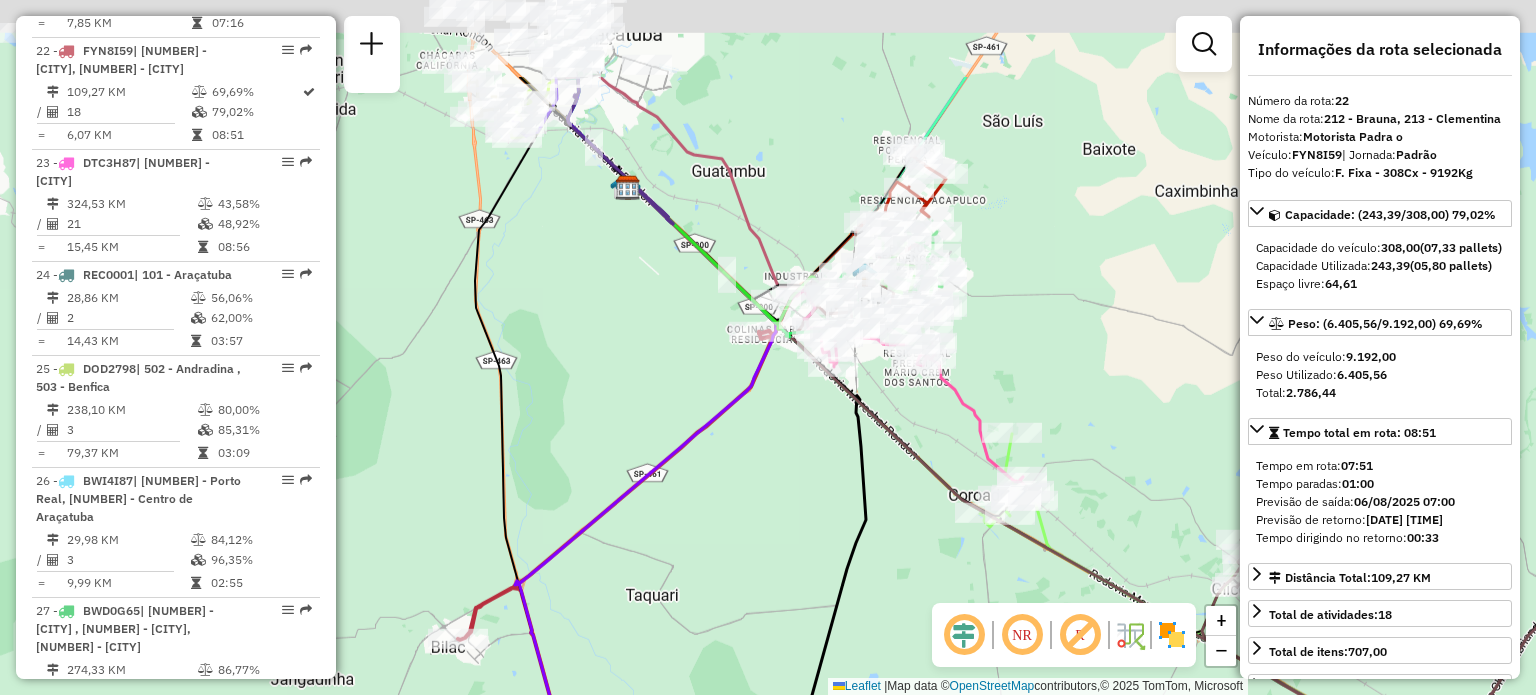 drag, startPoint x: 837, startPoint y: 309, endPoint x: 851, endPoint y: 535, distance: 226.43321 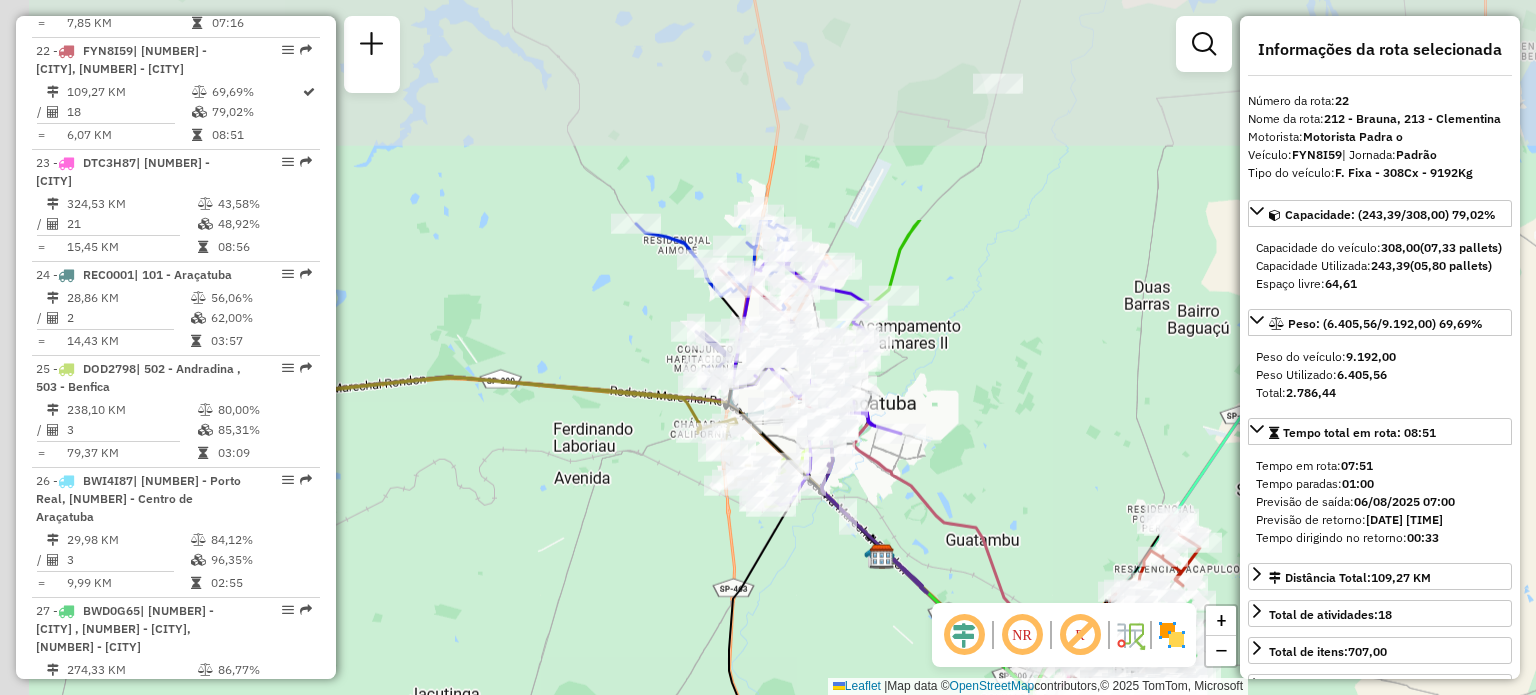 drag, startPoint x: 544, startPoint y: 363, endPoint x: 792, endPoint y: 652, distance: 380.82147 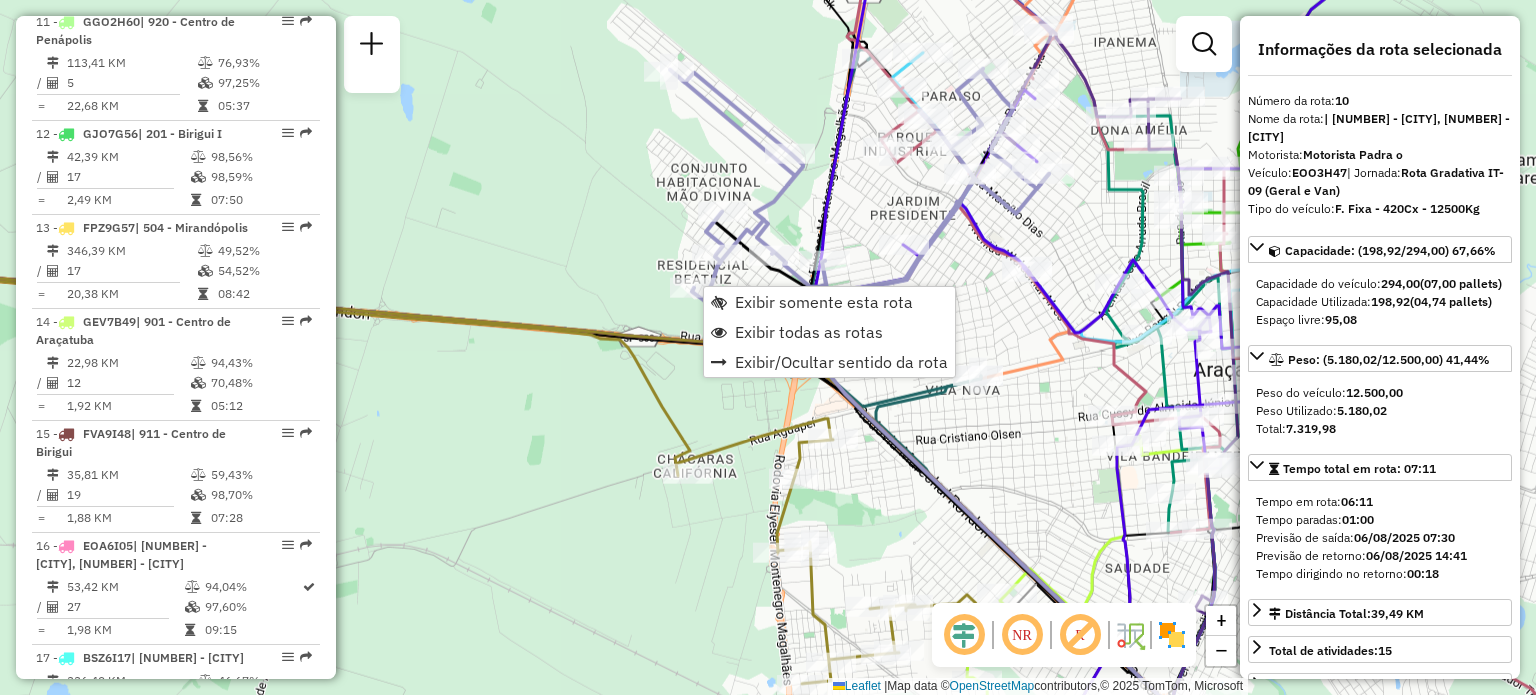 scroll, scrollTop: 1675, scrollLeft: 0, axis: vertical 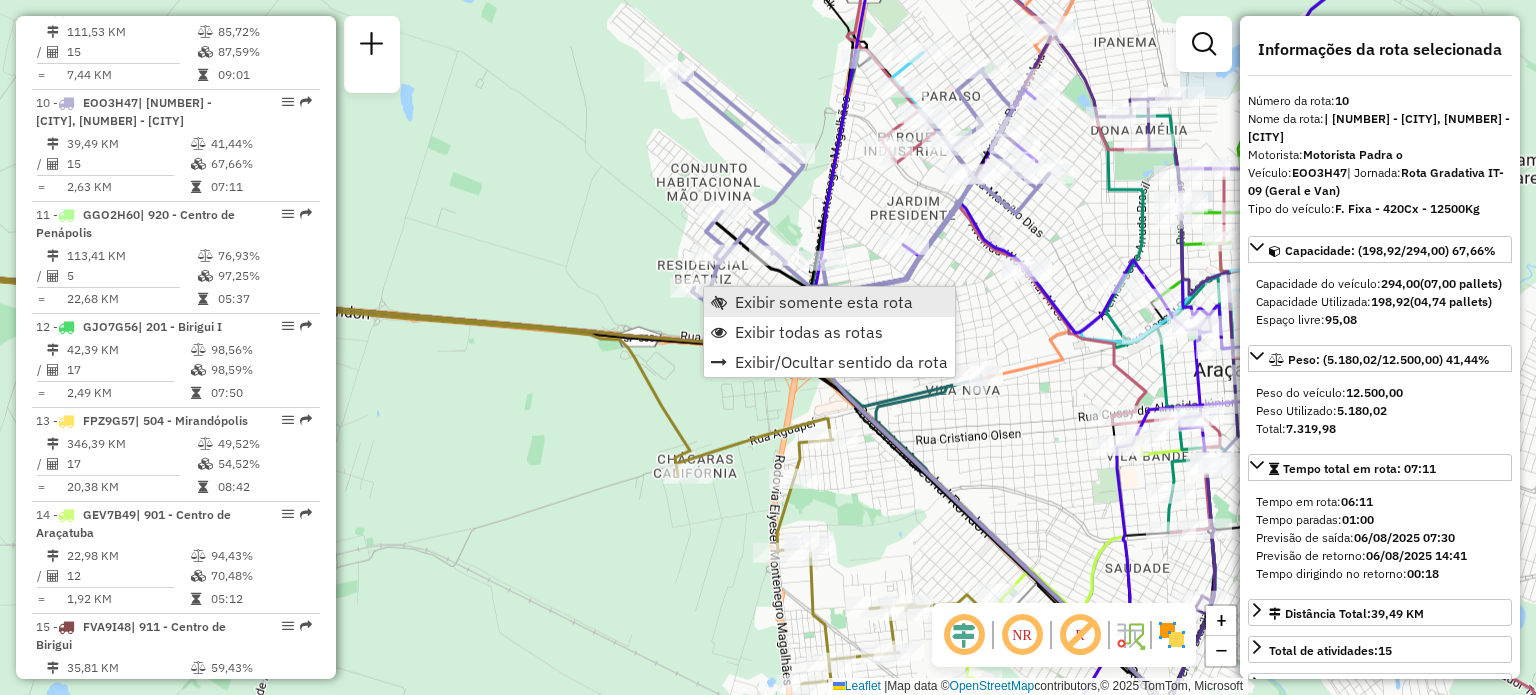 click on "Exibir somente esta rota" at bounding box center [824, 302] 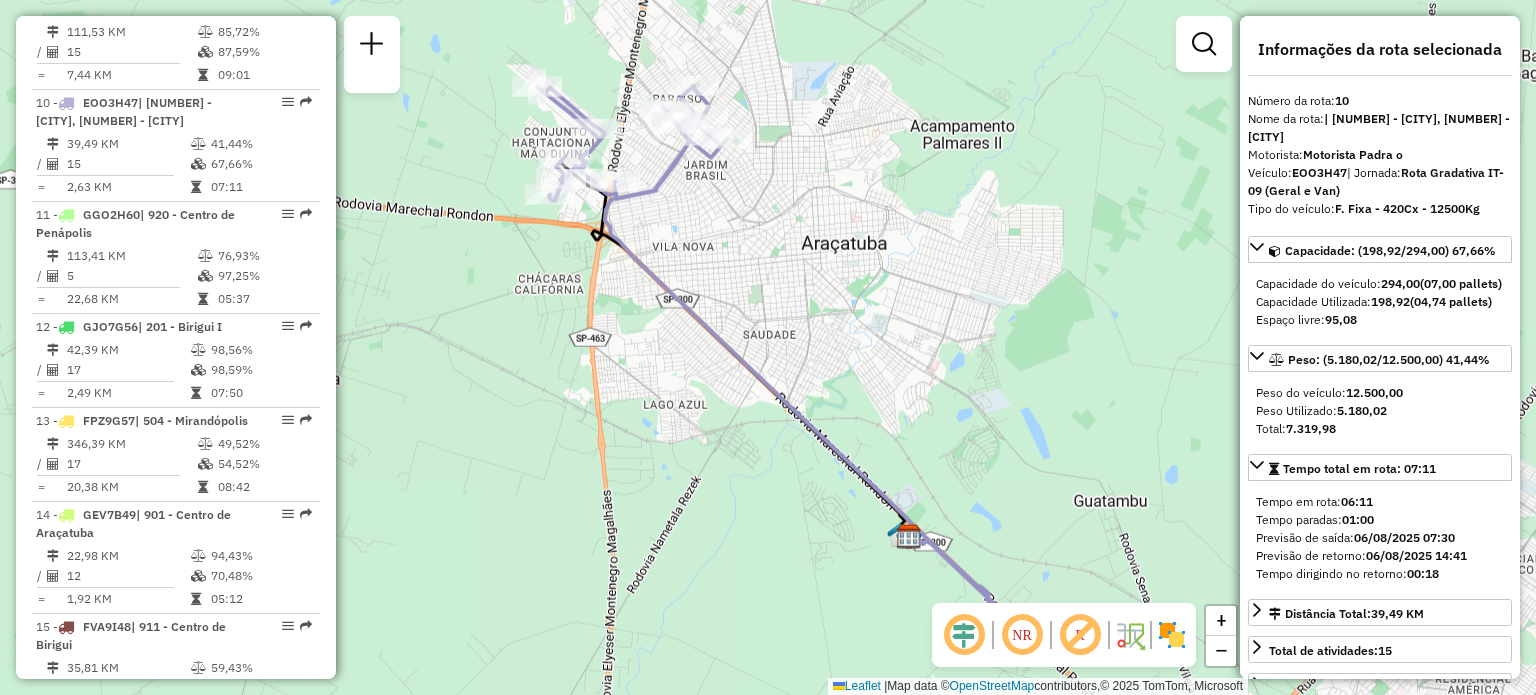click 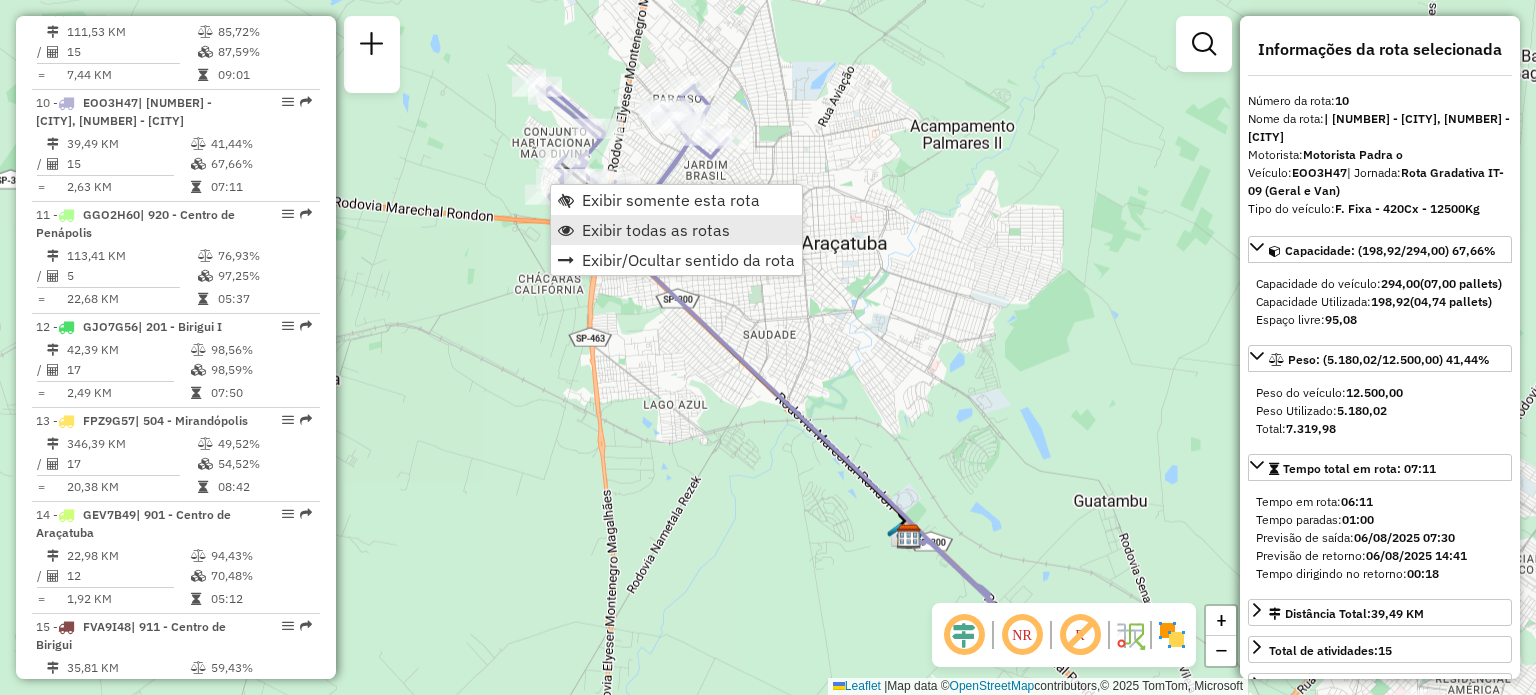 click on "Exibir todas as rotas" at bounding box center (656, 230) 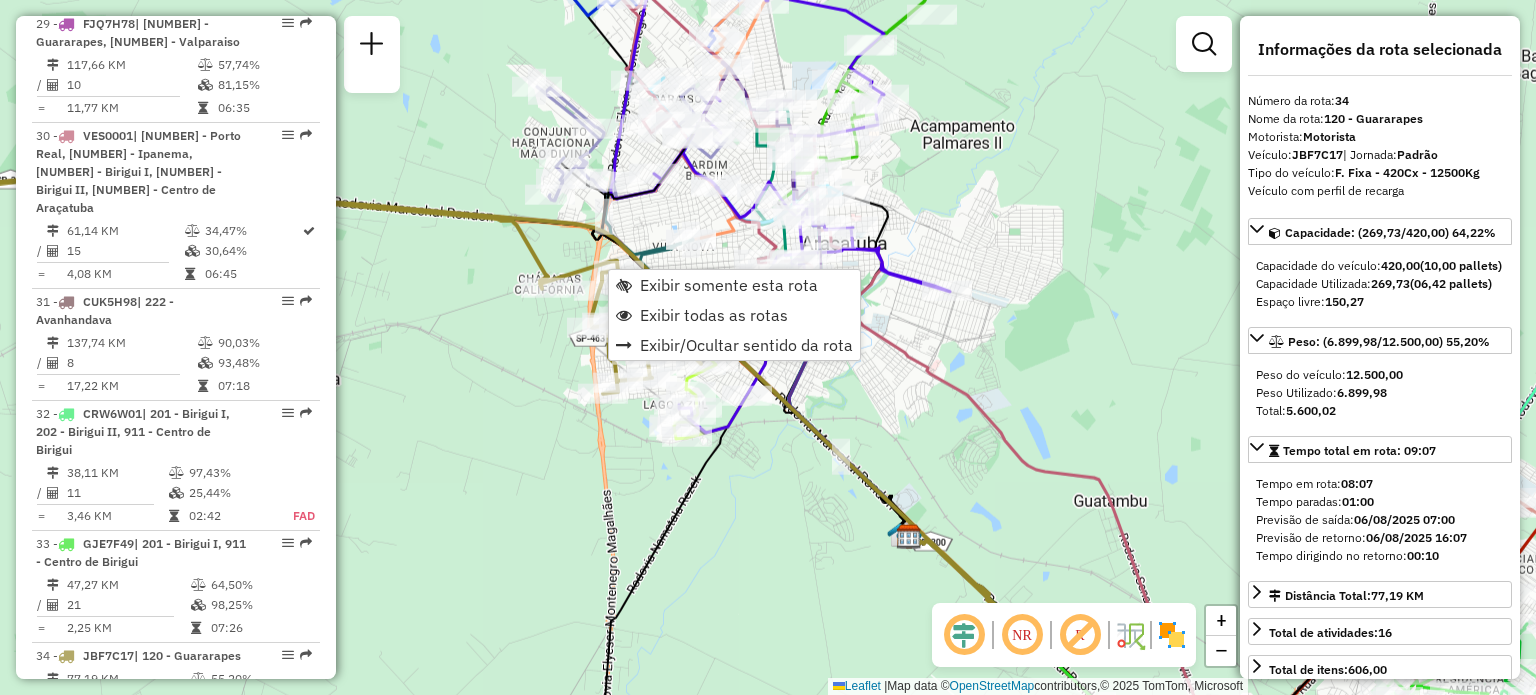 scroll, scrollTop: 4322, scrollLeft: 0, axis: vertical 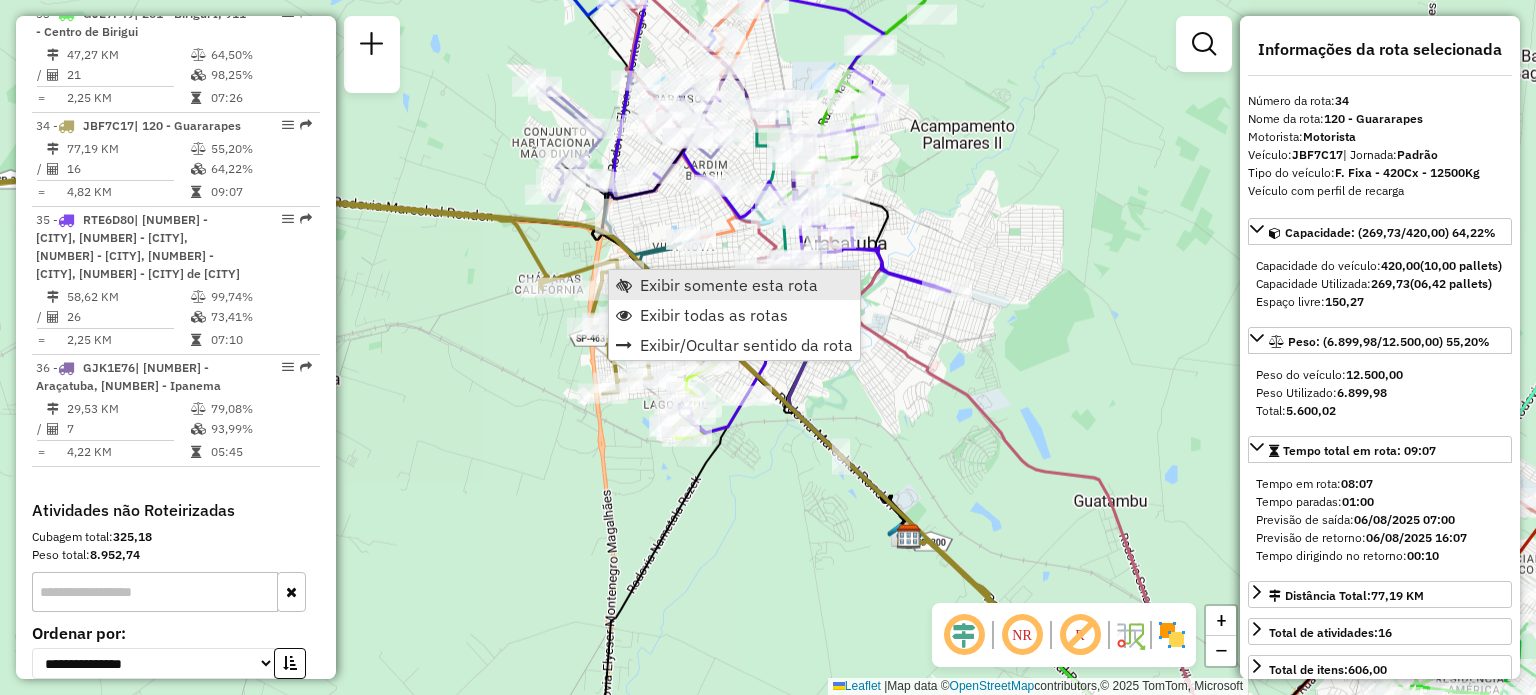 click on "Exibir somente esta rota" at bounding box center [729, 285] 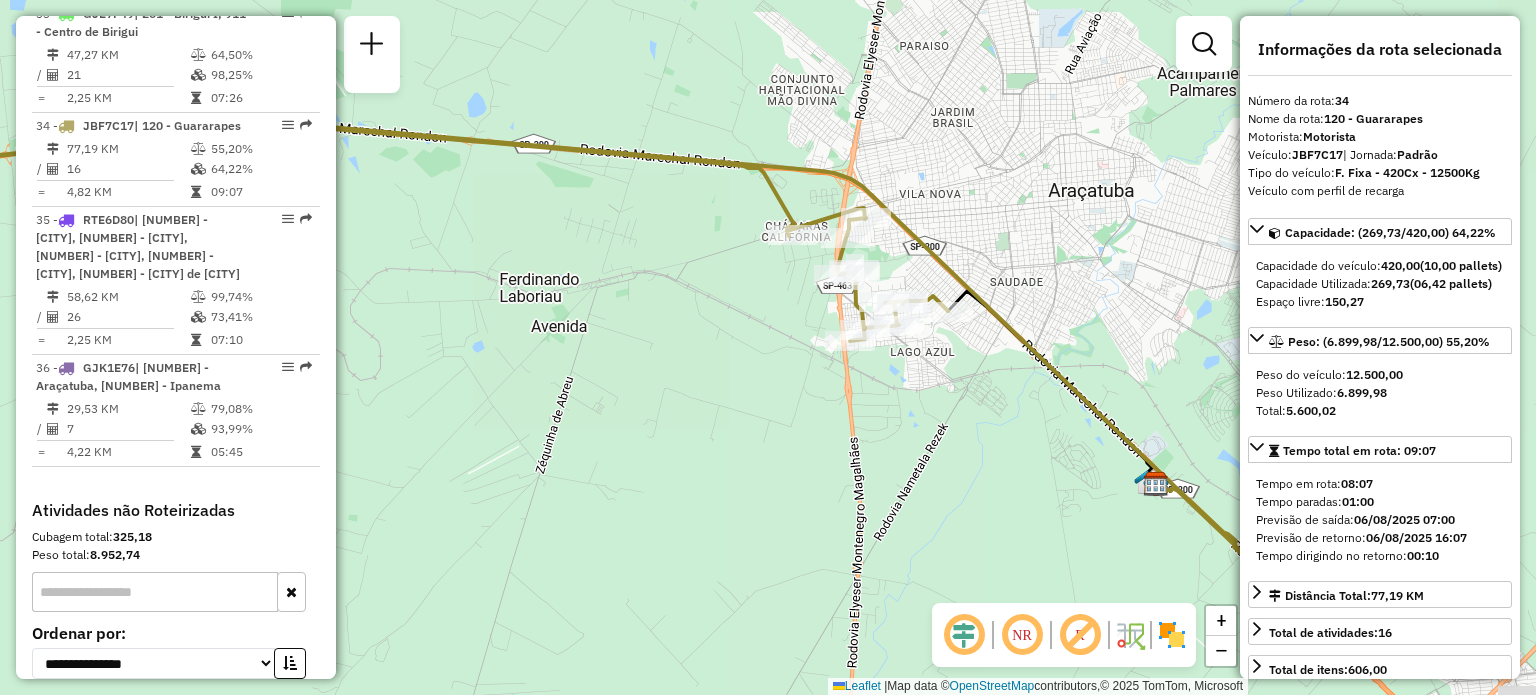 drag, startPoint x: 971, startPoint y: 422, endPoint x: 708, endPoint y: 415, distance: 263.09314 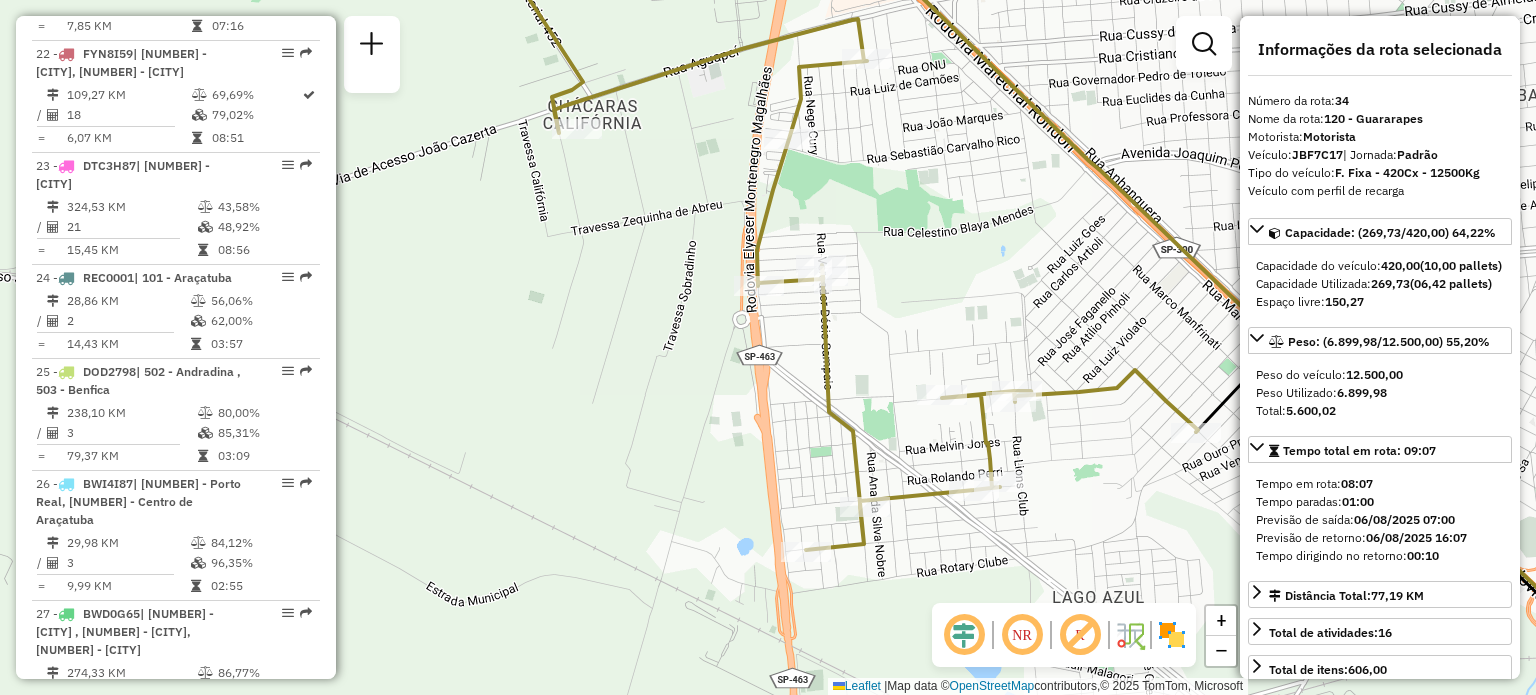 scroll, scrollTop: 3408, scrollLeft: 0, axis: vertical 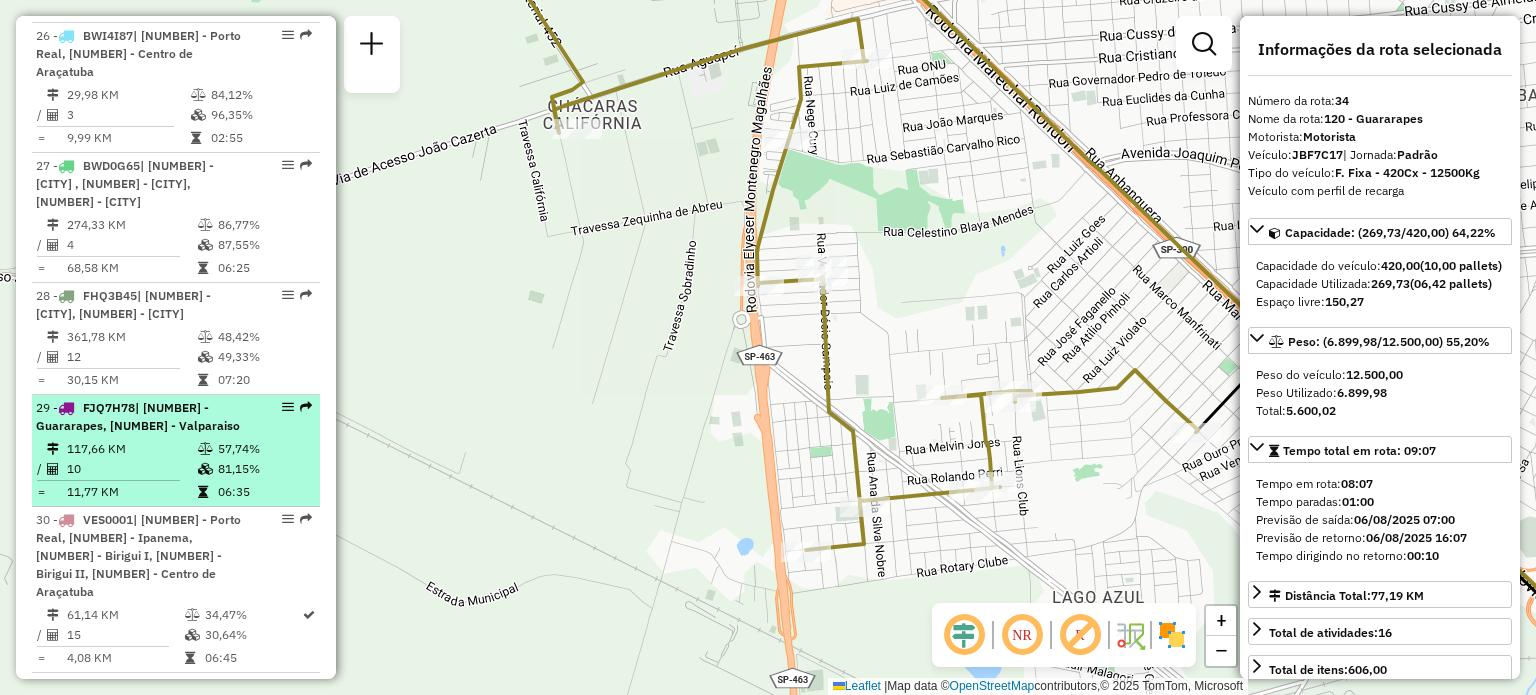 click on "[NUMBER] -       [PLATE]   | [NUMBER] - [CITY], [NUMBER] - [CITY]" at bounding box center (142, 417) 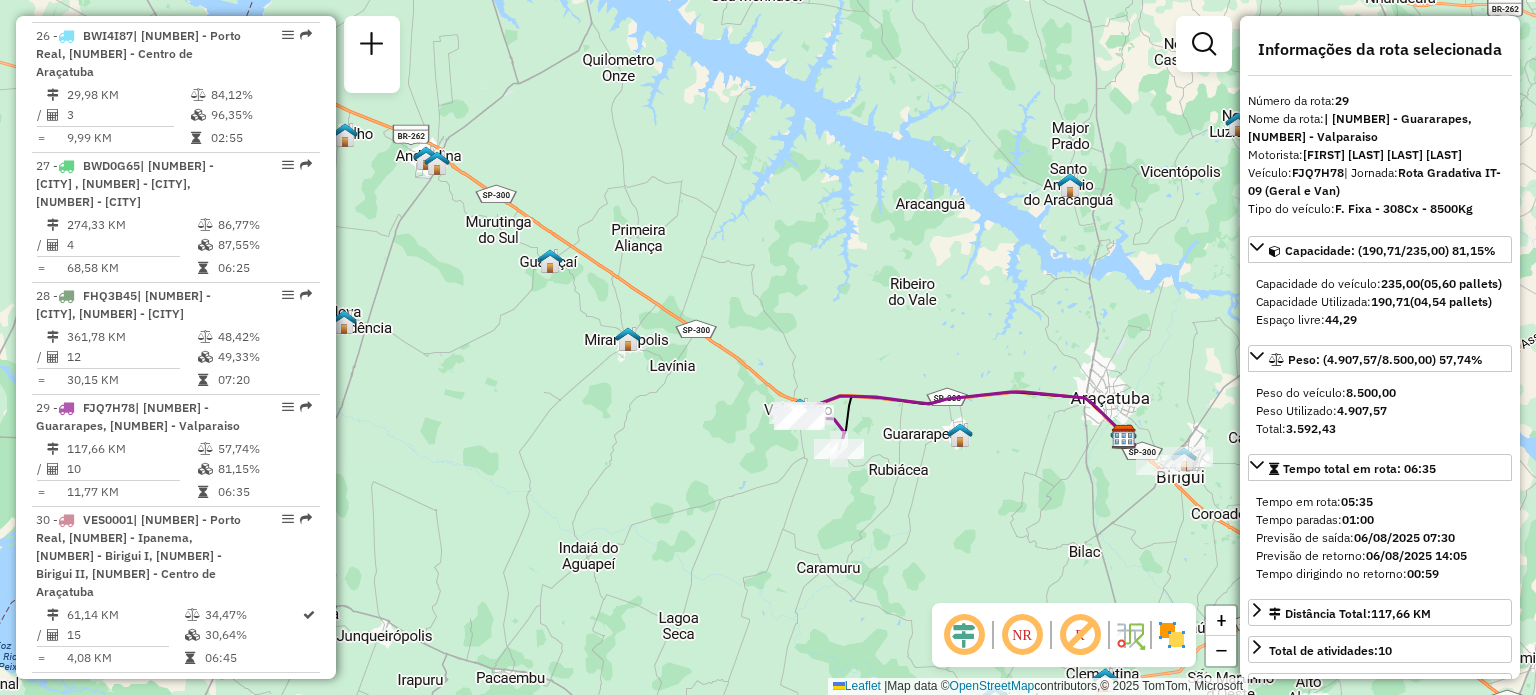 drag, startPoint x: 463, startPoint y: 462, endPoint x: 843, endPoint y: 512, distance: 383.27536 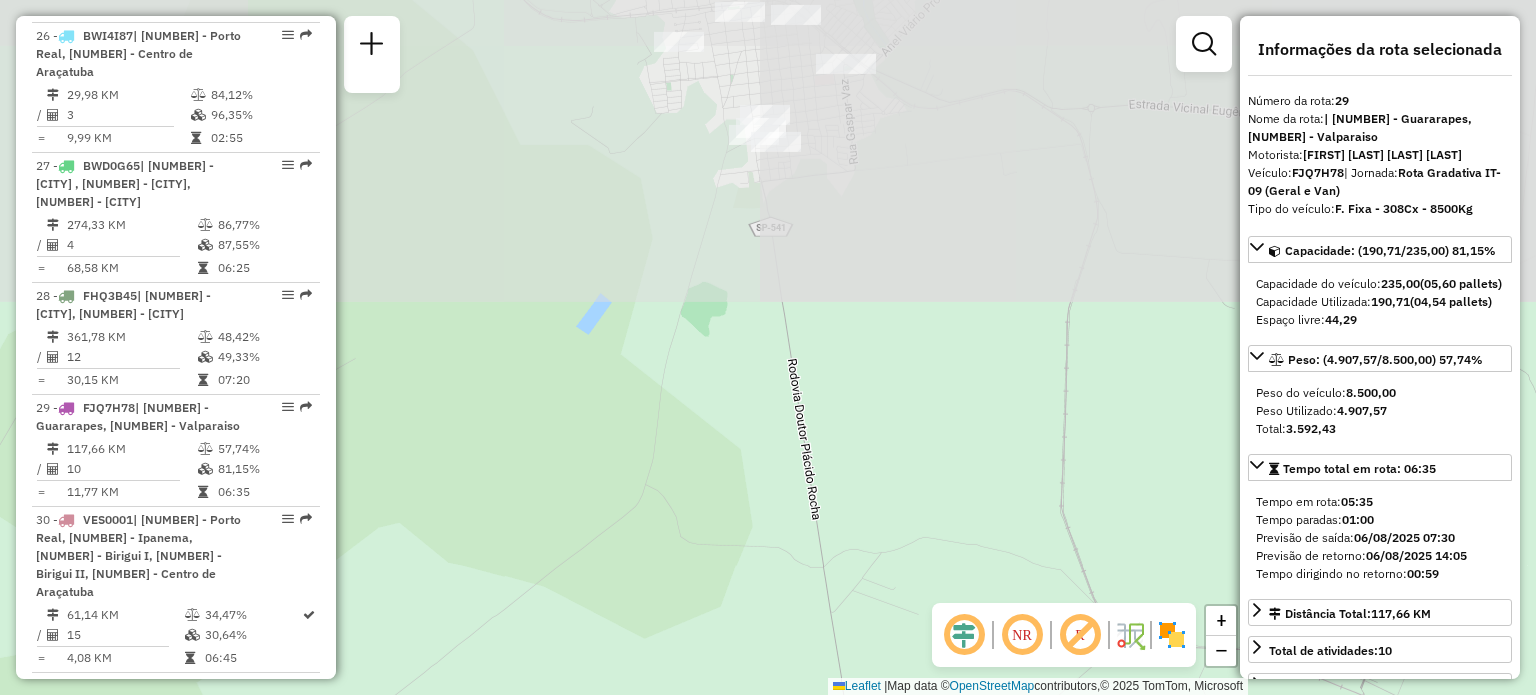 drag, startPoint x: 824, startPoint y: 243, endPoint x: 830, endPoint y: 625, distance: 382.04712 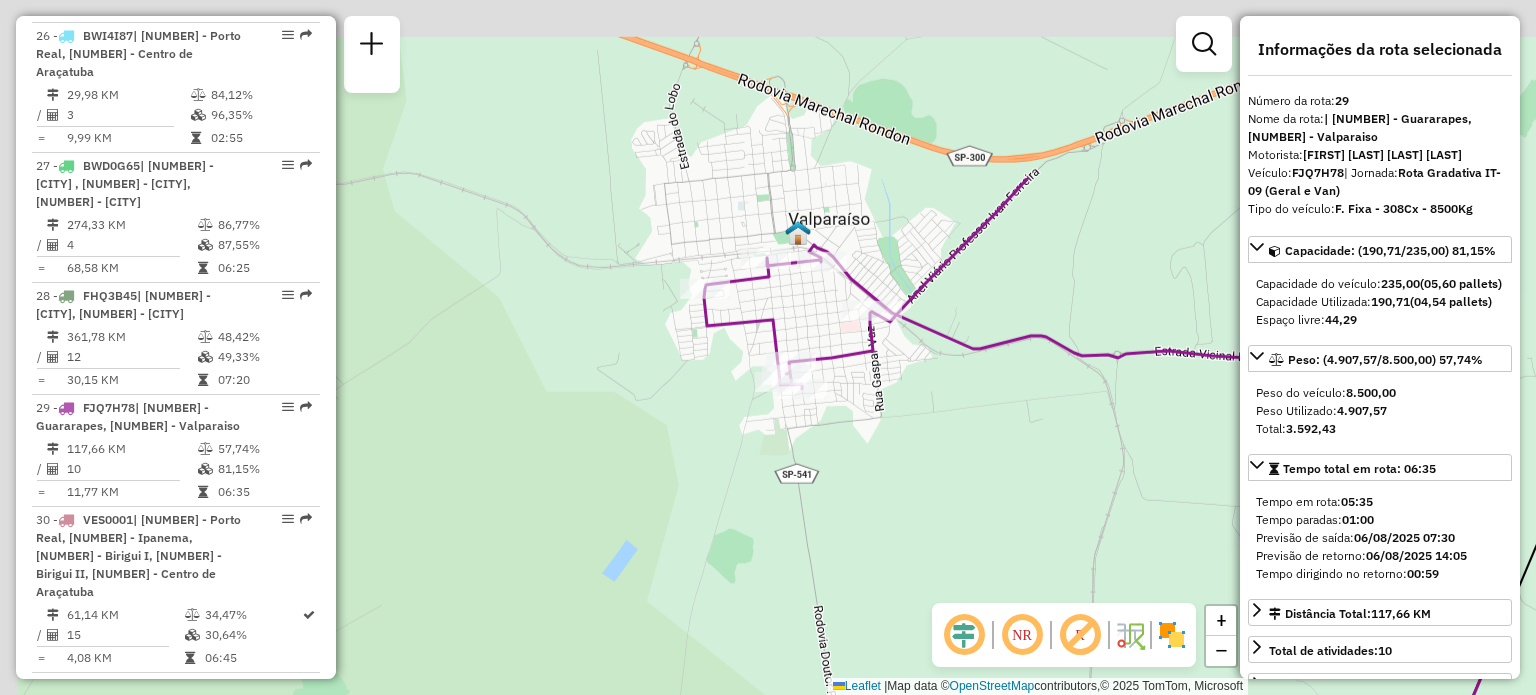 drag, startPoint x: 853, startPoint y: 357, endPoint x: 882, endPoint y: 659, distance: 303.3892 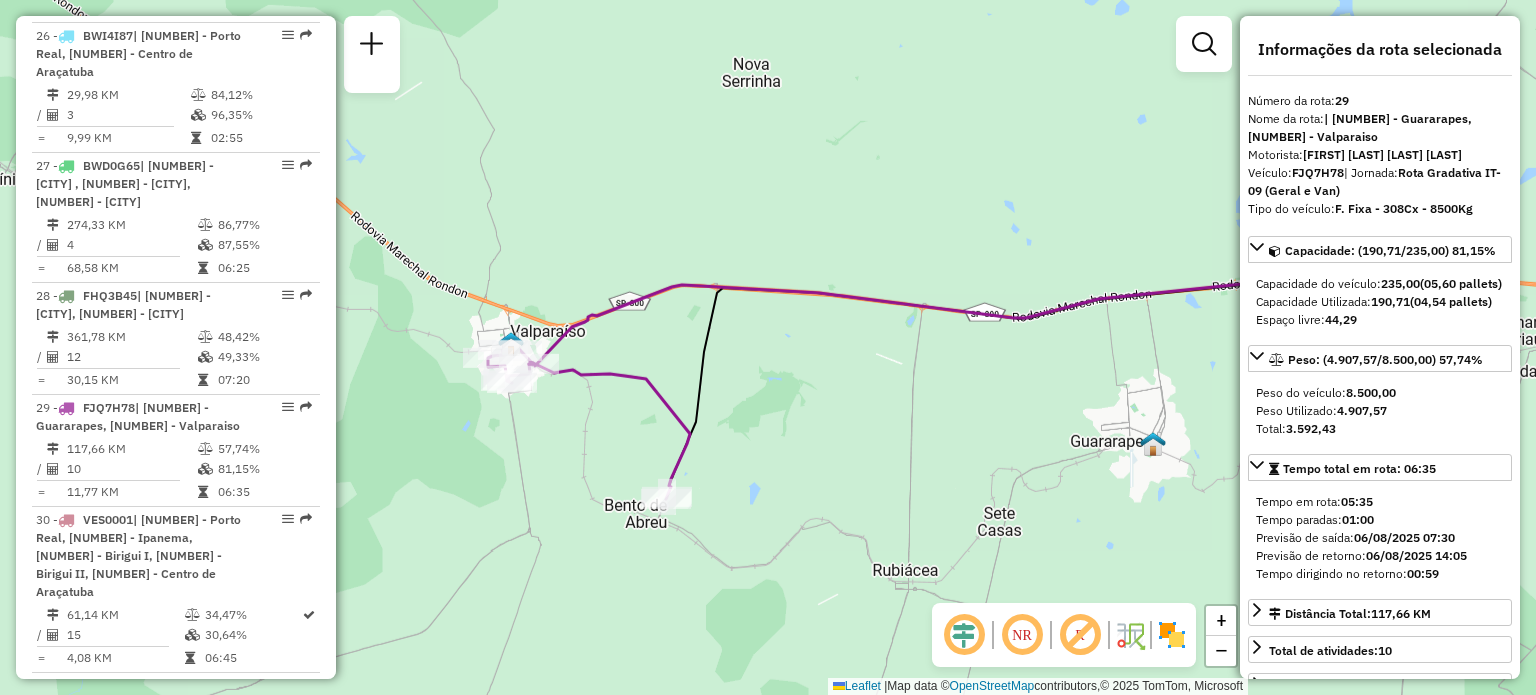 drag, startPoint x: 1000, startPoint y: 556, endPoint x: 592, endPoint y: 451, distance: 421.29443 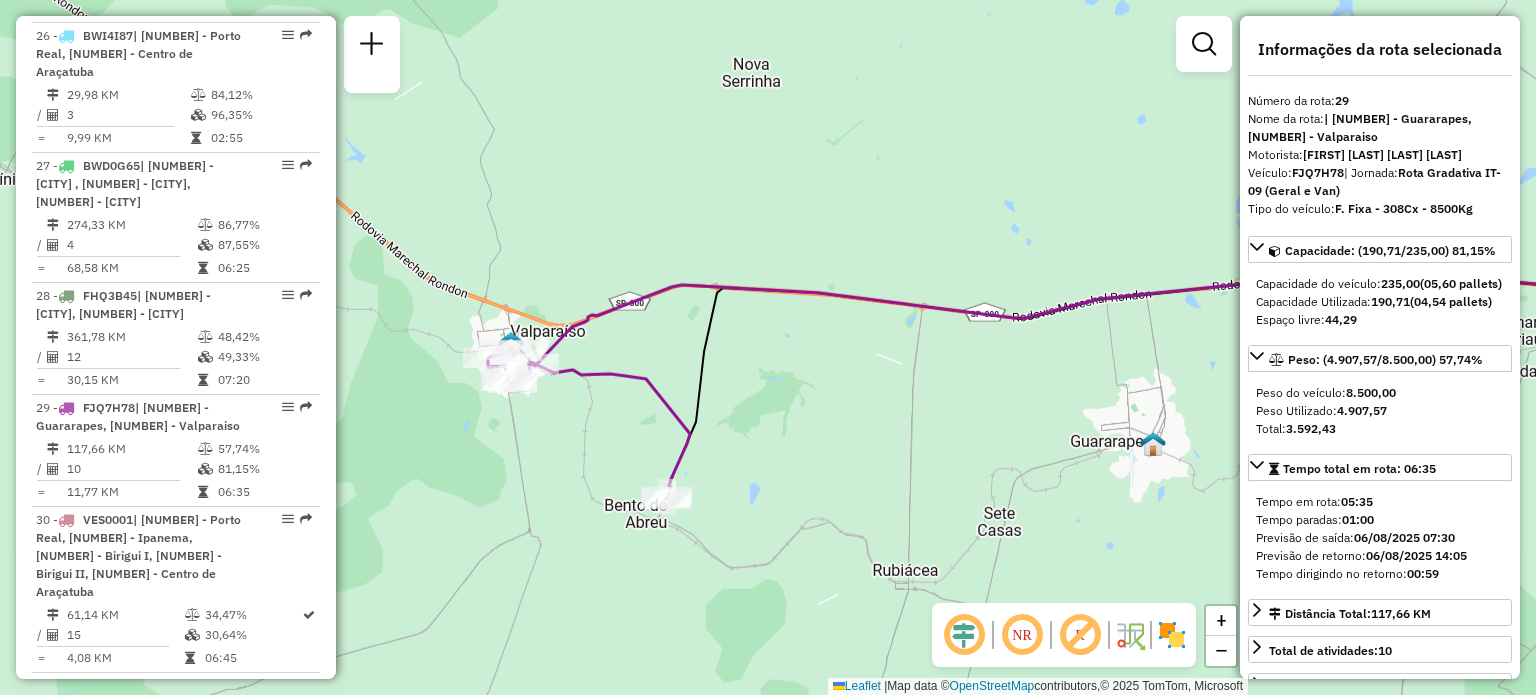 click on "Janela de atendimento Grade de atendimento Capacidade Transportadoras Veículos Cliente Pedidos  Rotas Selecione os dias de semana para filtrar as janelas de atendimento  Seg   Ter   Qua   Qui   Sex   Sáb   Dom  Informe o período da janela de atendimento: De: Até:  Filtrar exatamente a janela do cliente  Considerar janela de atendimento padrão  Selecione os dias de semana para filtrar as grades de atendimento  Seg   Ter   Qua   Qui   Sex   Sáb   Dom   Considerar clientes sem dia de atendimento cadastrado  Clientes fora do dia de atendimento selecionado Filtrar as atividades entre os valores definidos abaixo:  Peso mínimo:   Peso máximo:   Cubagem mínima:   Cubagem máxima:   De:   Até:  Filtrar as atividades entre o tempo de atendimento definido abaixo:  De:   Até:   Considerar capacidade total dos clientes não roteirizados Transportadora: Selecione um ou mais itens Tipo de veículo: Selecione um ou mais itens Veículo: Selecione um ou mais itens Motorista: Selecione um ou mais itens Nome: Rótulo:" 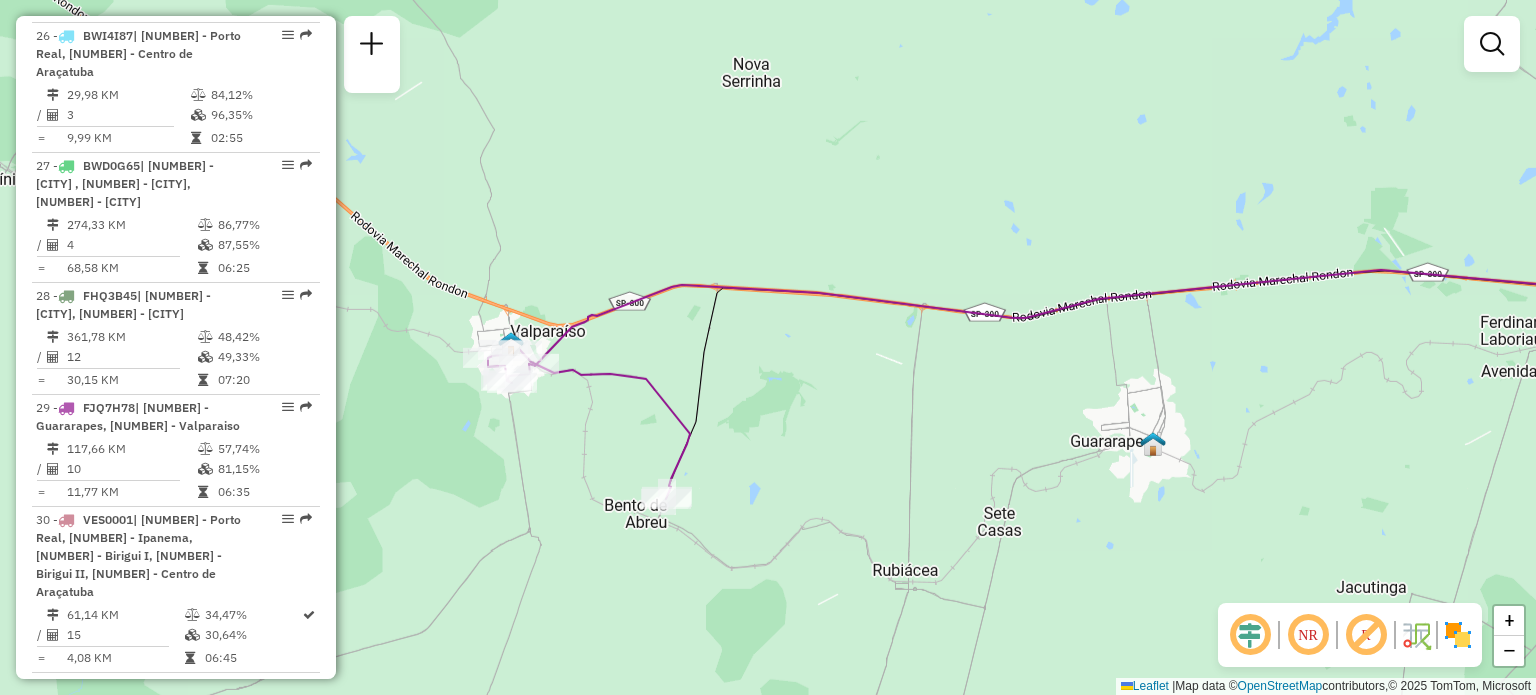 drag, startPoint x: 822, startPoint y: 487, endPoint x: 557, endPoint y: -69, distance: 615.9229 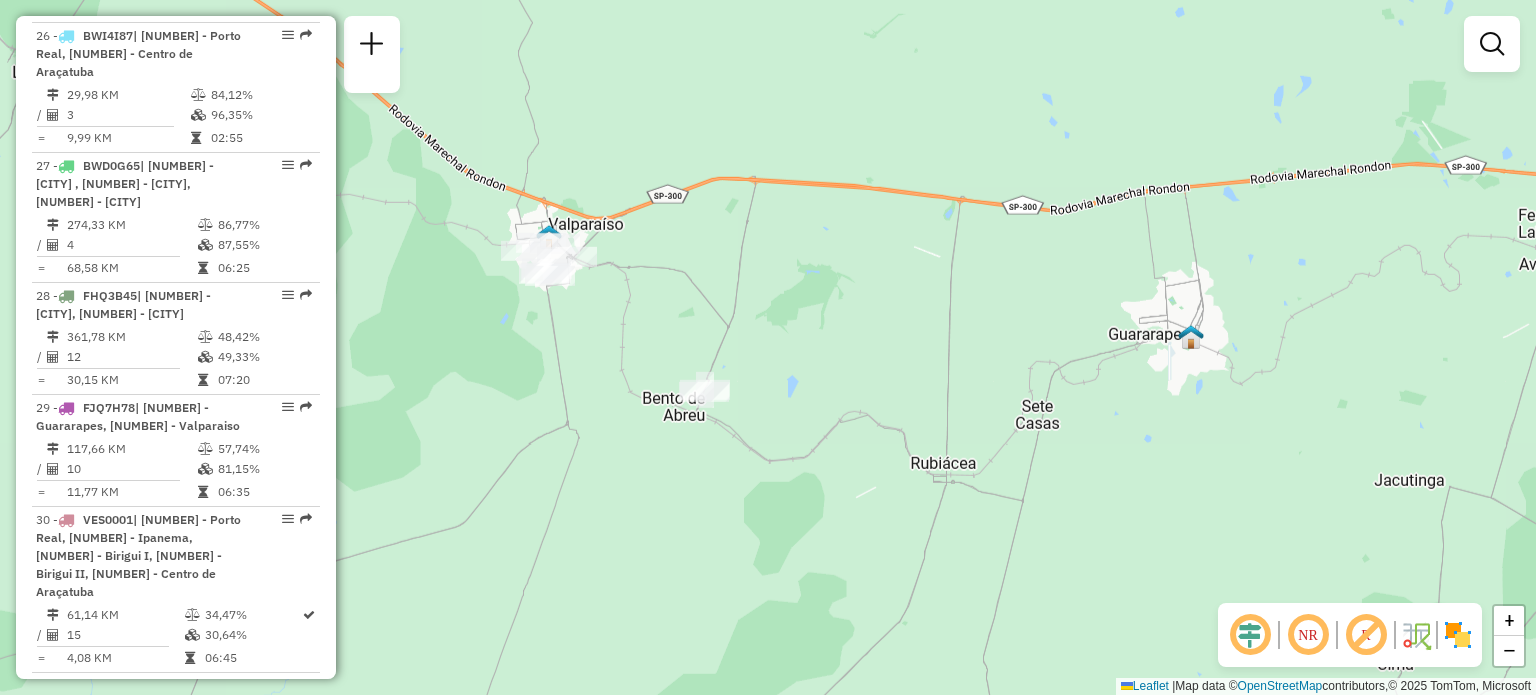 drag, startPoint x: 604, startPoint y: 71, endPoint x: 946, endPoint y: 742, distance: 753.1301 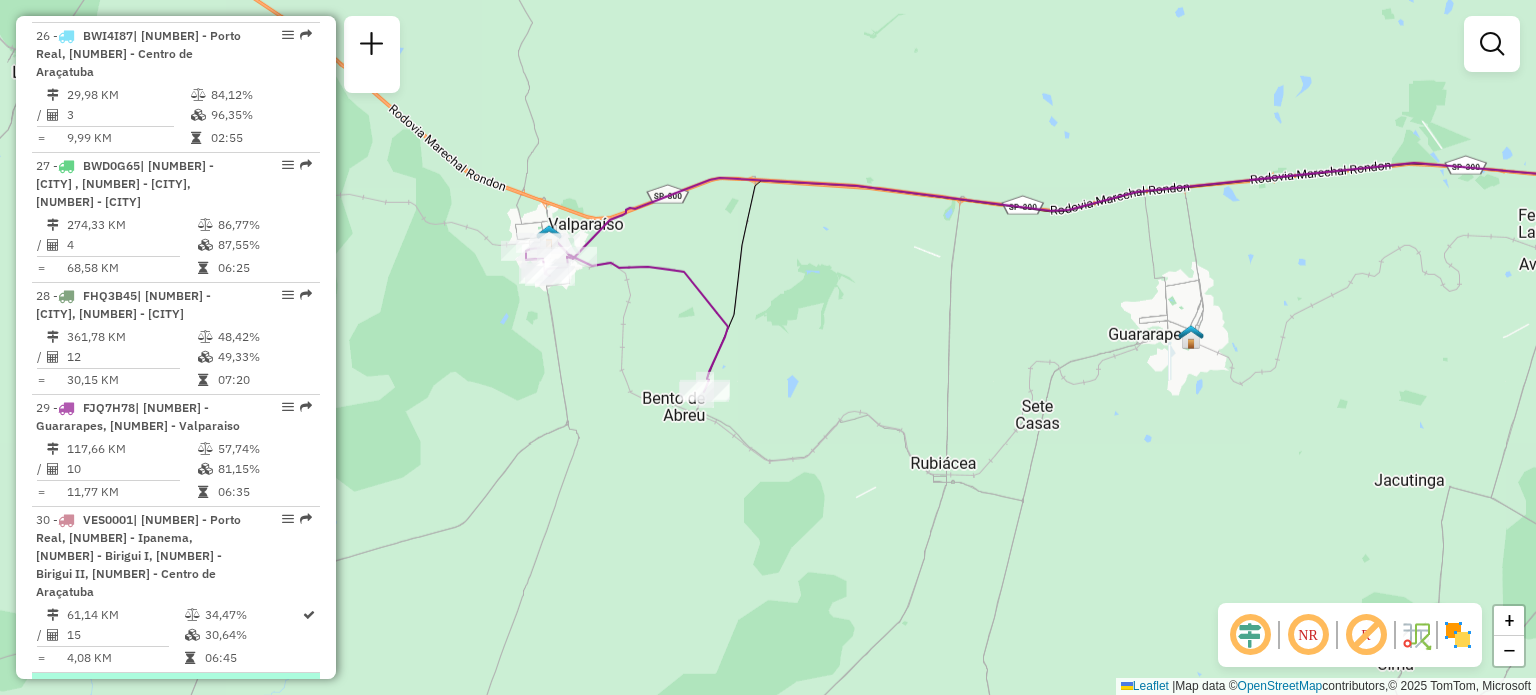 click on "93,48%" at bounding box center (264, 747) 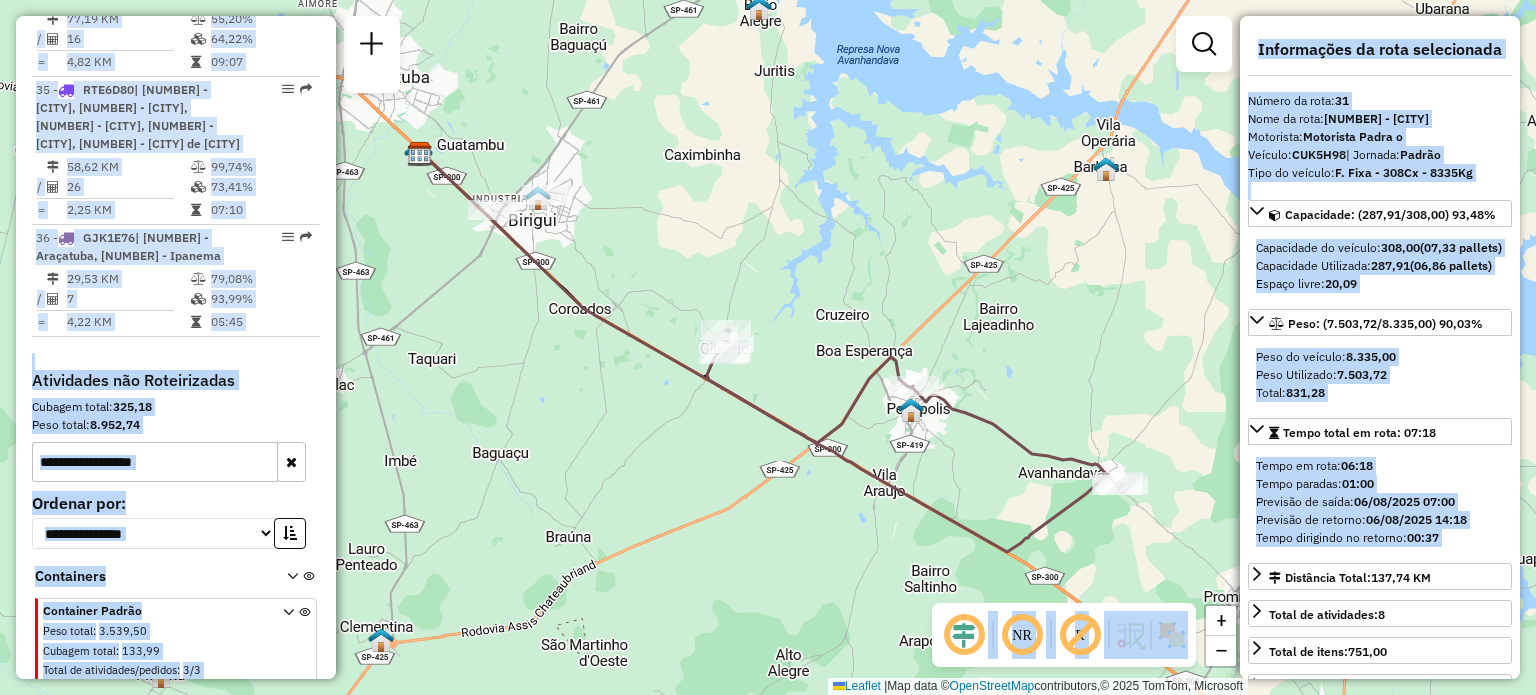 scroll, scrollTop: 4467, scrollLeft: 0, axis: vertical 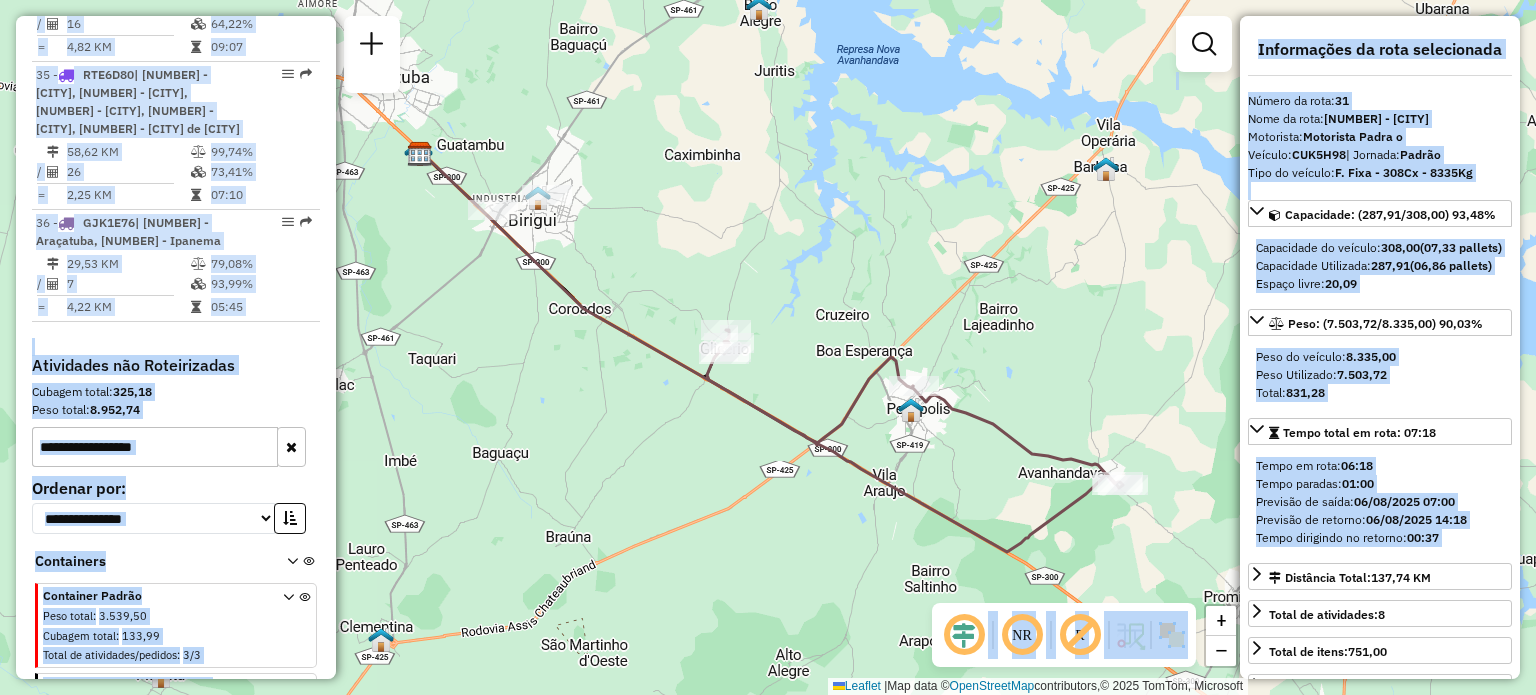 drag, startPoint x: 227, startPoint y: 634, endPoint x: 258, endPoint y: 742, distance: 112.36102 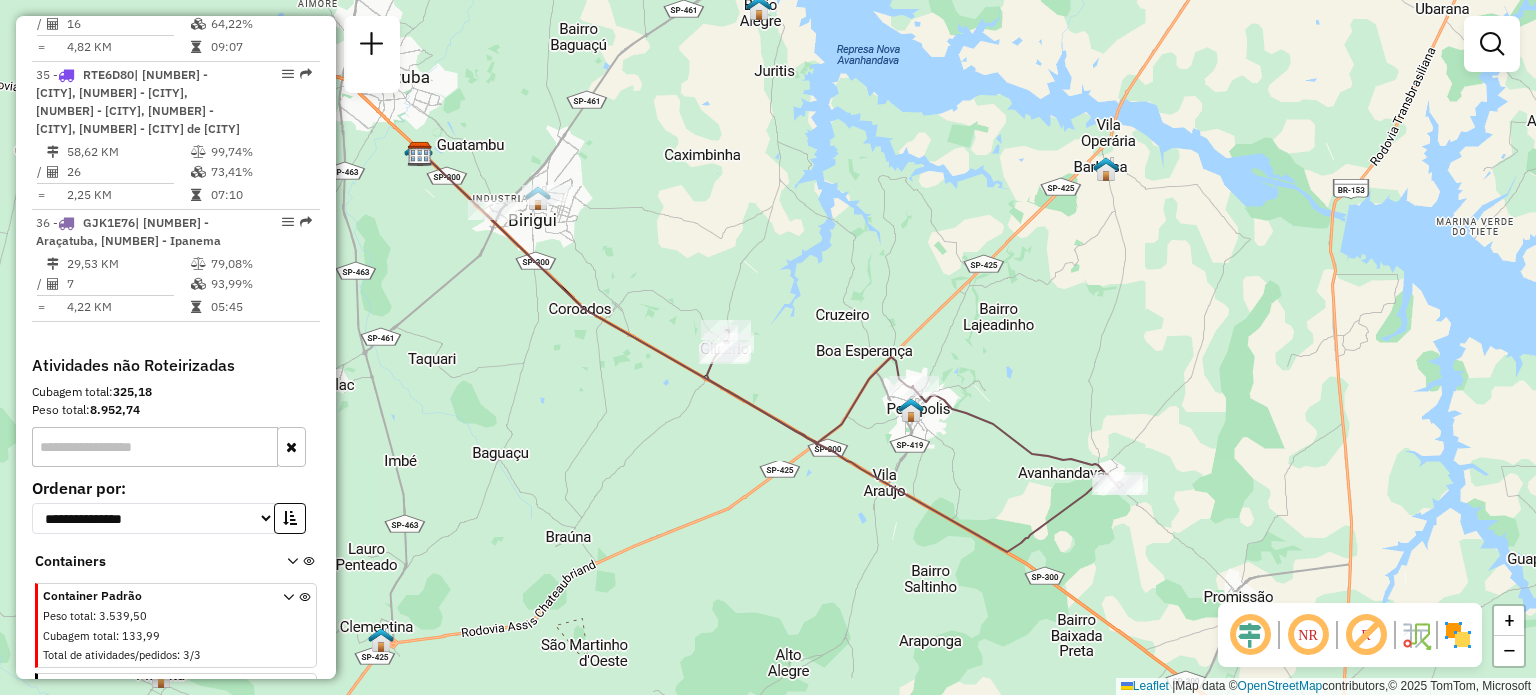 scroll, scrollTop: 1785, scrollLeft: 0, axis: vertical 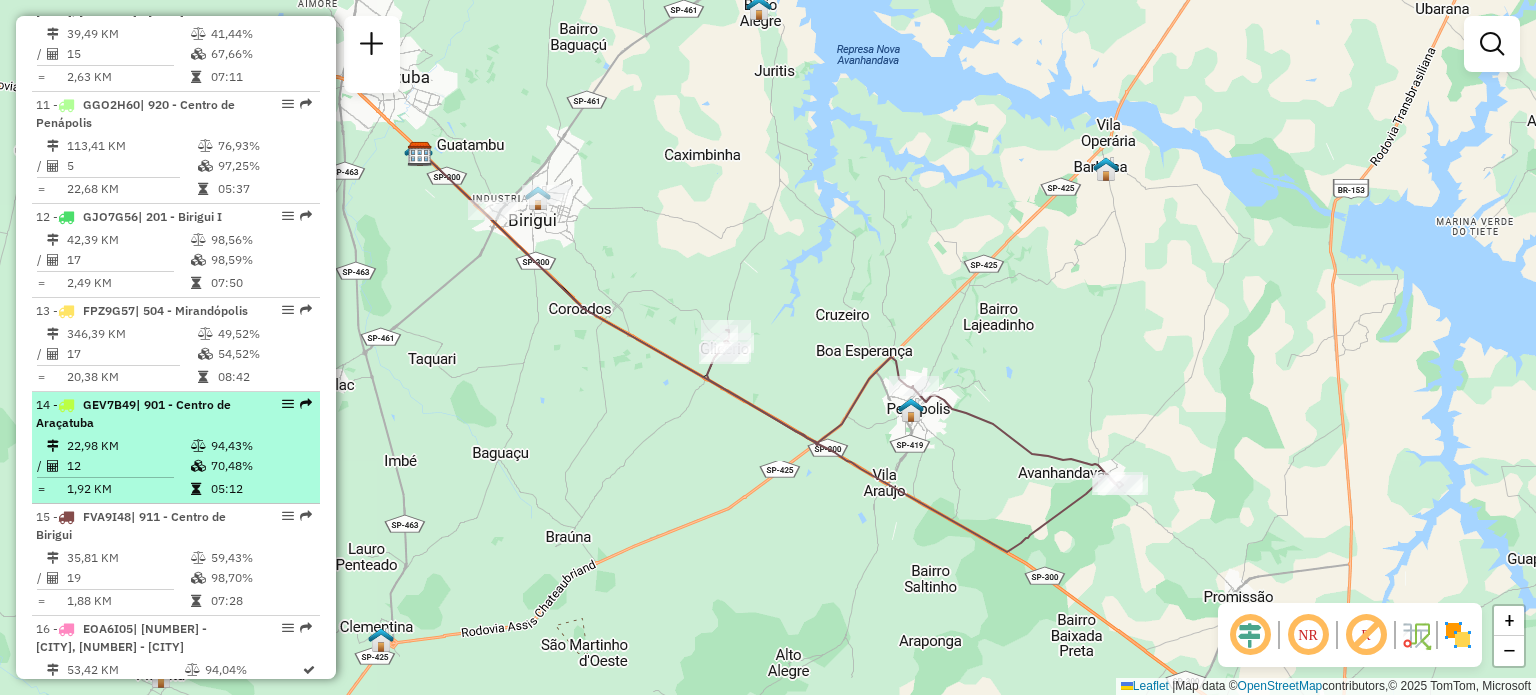 select on "**********" 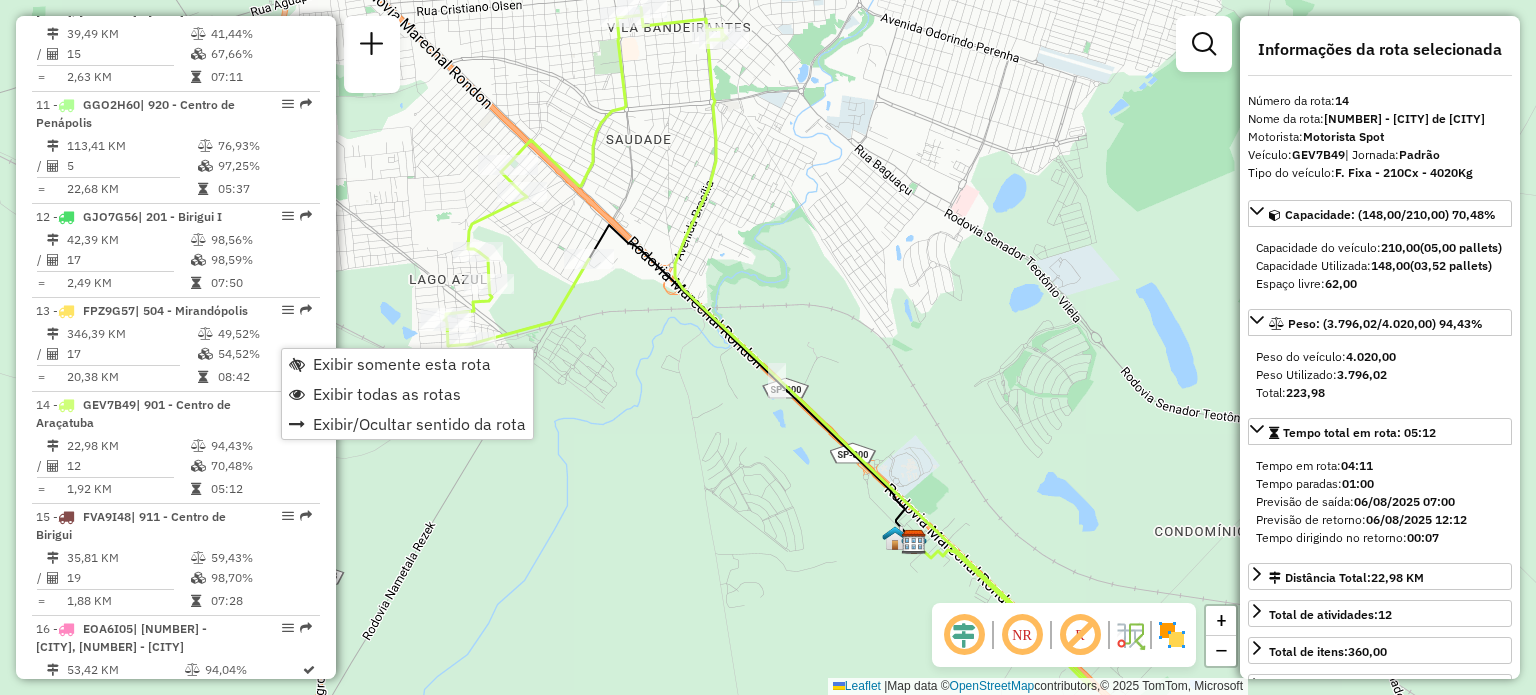 click on "Janela de atendimento Grade de atendimento Capacidade Transportadoras Veículos Cliente Pedidos  Rotas Selecione os dias de semana para filtrar as janelas de atendimento  Seg   Ter   Qua   Qui   Sex   Sáb   Dom  Informe o período da janela de atendimento: De: Até:  Filtrar exatamente a janela do cliente  Considerar janela de atendimento padrão  Selecione os dias de semana para filtrar as grades de atendimento  Seg   Ter   Qua   Qui   Sex   Sáb   Dom   Considerar clientes sem dia de atendimento cadastrado  Clientes fora do dia de atendimento selecionado Filtrar as atividades entre os valores definidos abaixo:  Peso mínimo:   Peso máximo:   Cubagem mínima:   Cubagem máxima:   De:   Até:  Filtrar as atividades entre o tempo de atendimento definido abaixo:  De:   Até:   Considerar capacidade total dos clientes não roteirizados Transportadora: Selecione um ou mais itens Tipo de veículo: Selecione um ou mais itens Veículo: Selecione um ou mais itens Motorista: Selecione um ou mais itens Nome: Rótulo:" 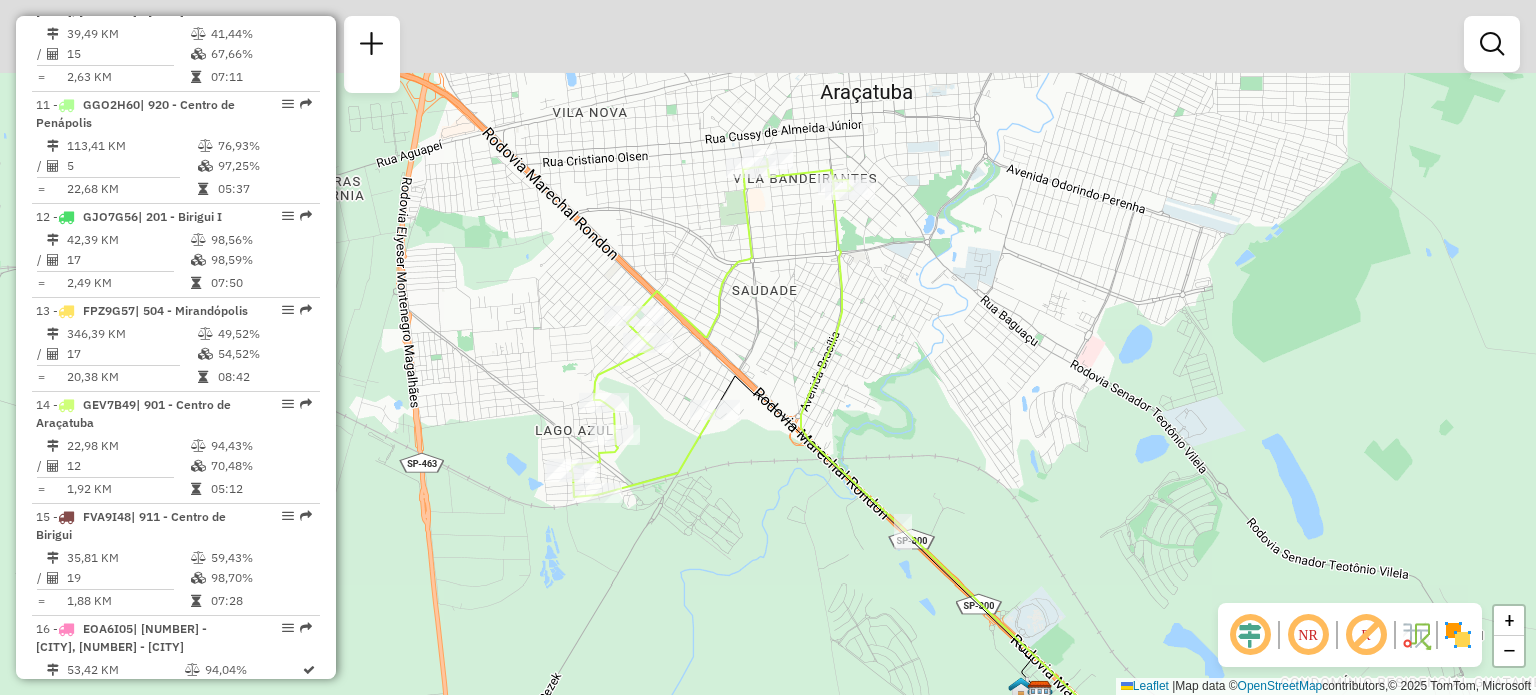 drag, startPoint x: 597, startPoint y: 376, endPoint x: 742, endPoint y: 554, distance: 229.58441 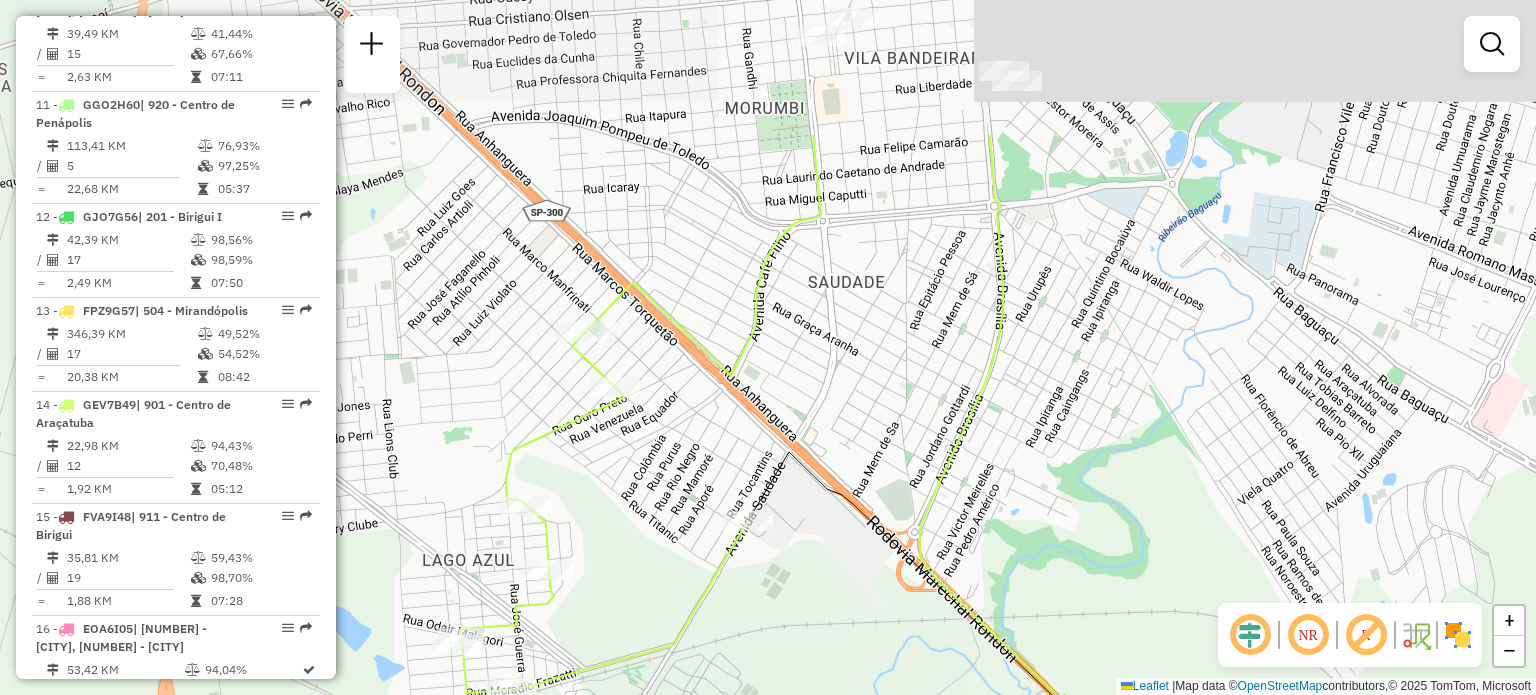 drag, startPoint x: 708, startPoint y: 490, endPoint x: 732, endPoint y: 694, distance: 205.4069 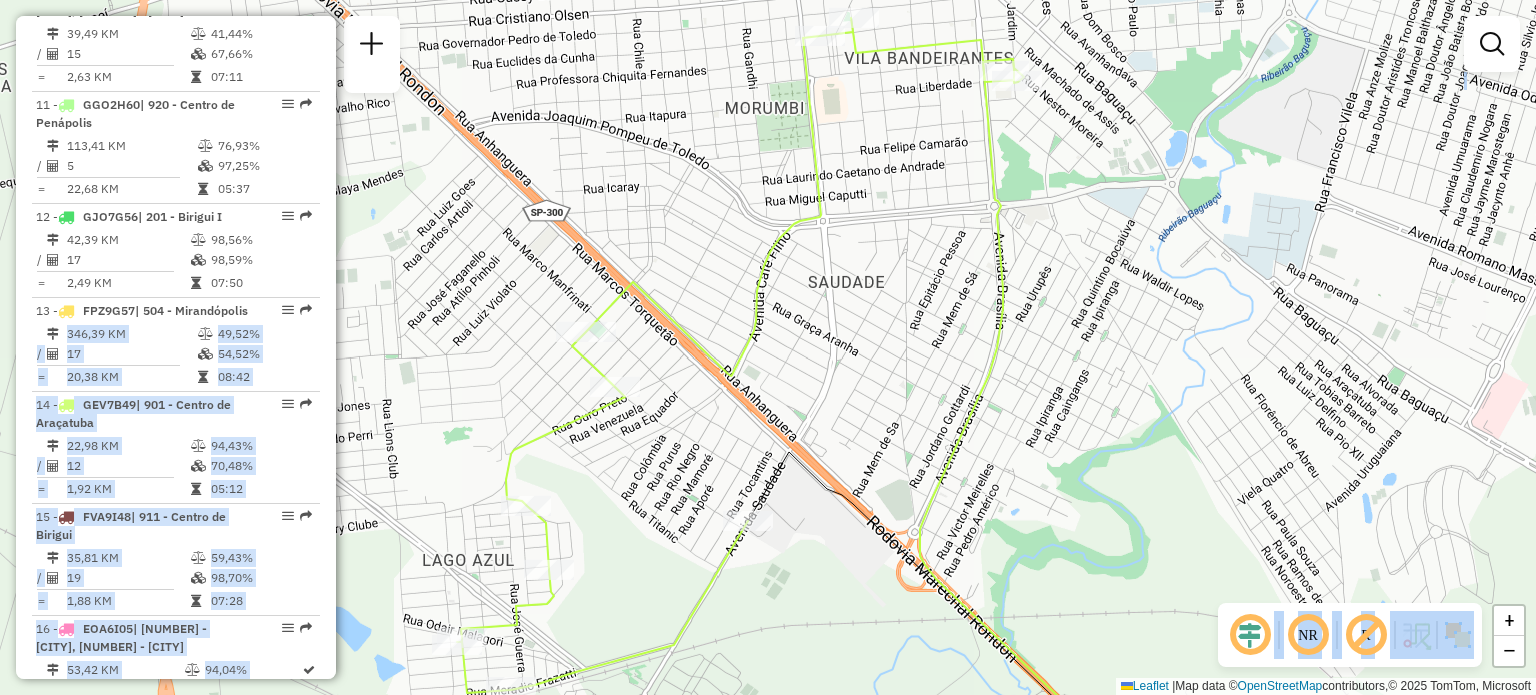 drag, startPoint x: 329, startPoint y: 275, endPoint x: 359, endPoint y: 471, distance: 198.28262 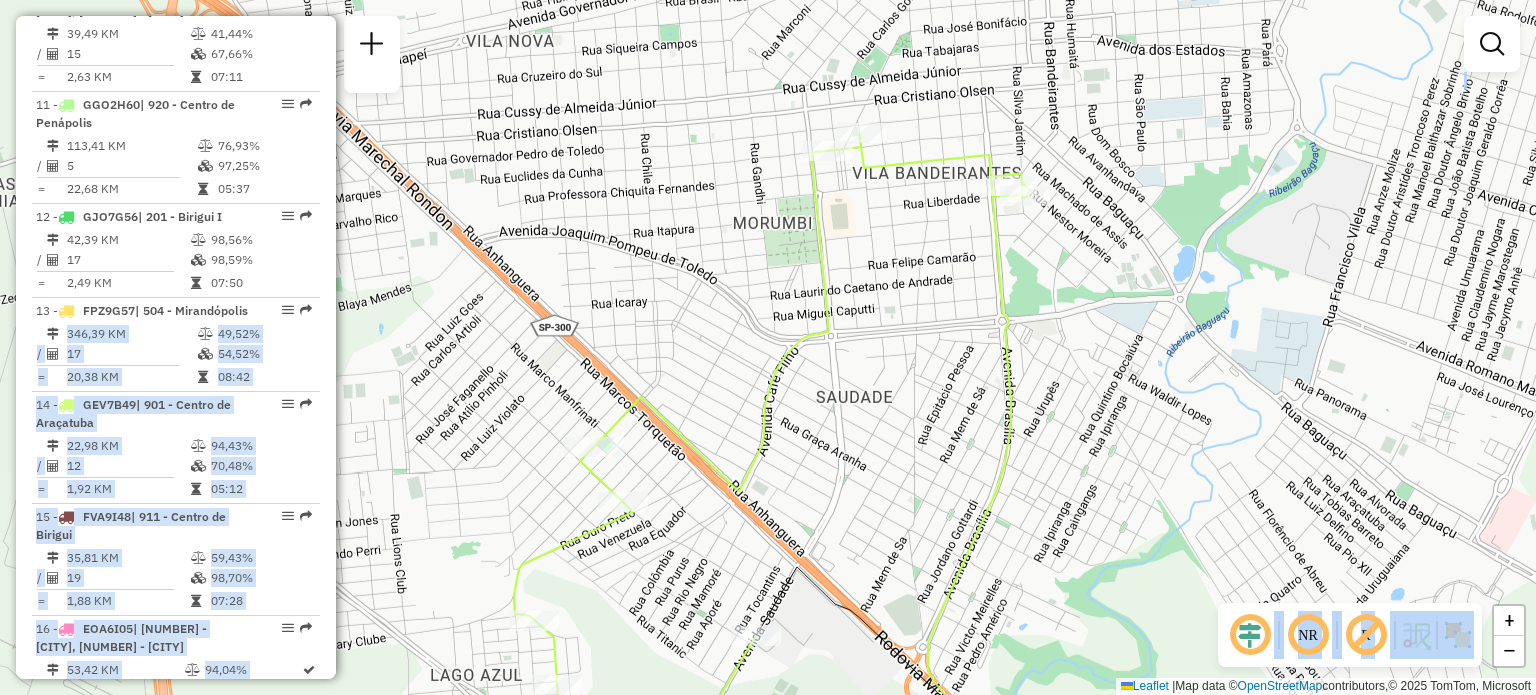 drag, startPoint x: 336, startPoint y: 308, endPoint x: 344, endPoint y: 423, distance: 115.27792 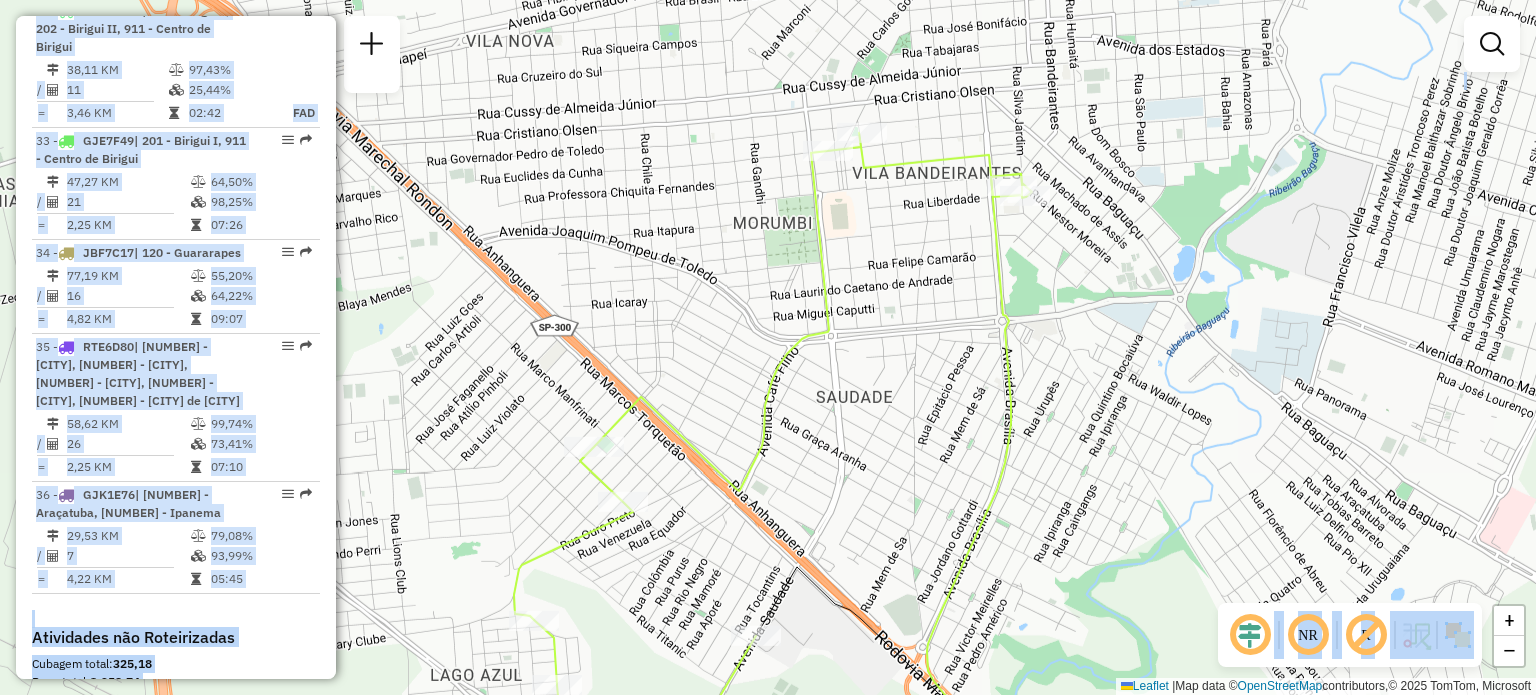scroll, scrollTop: 4207, scrollLeft: 0, axis: vertical 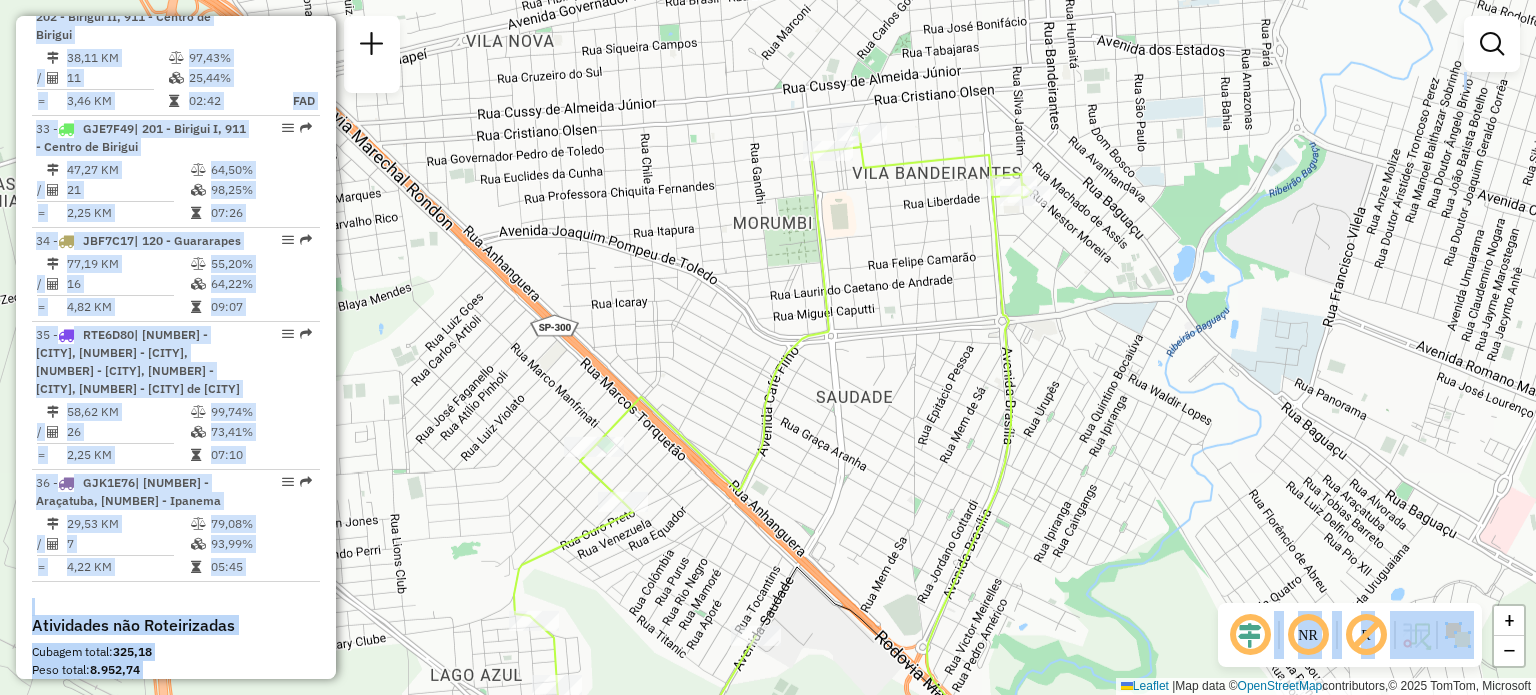 click on "Janela de atendimento Grade de atendimento Capacidade Transportadoras Veículos Cliente Pedidos  Rotas Selecione os dias de semana para filtrar as janelas de atendimento  Seg   Ter   Qua   Qui   Sex   Sáb   Dom  Informe o período da janela de atendimento: De: Até:  Filtrar exatamente a janela do cliente  Considerar janela de atendimento padrão  Selecione os dias de semana para filtrar as grades de atendimento  Seg   Ter   Qua   Qui   Sex   Sáb   Dom   Considerar clientes sem dia de atendimento cadastrado  Clientes fora do dia de atendimento selecionado Filtrar as atividades entre os valores definidos abaixo:  Peso mínimo:   Peso máximo:   Cubagem mínima:   Cubagem máxima:   De:   Até:  Filtrar as atividades entre o tempo de atendimento definido abaixo:  De:   Até:   Considerar capacidade total dos clientes não roteirizados Transportadora: Selecione um ou mais itens Tipo de veículo: Selecione um ou mais itens Veículo: Selecione um ou mais itens Motorista: Selecione um ou mais itens Nome: Rótulo:" 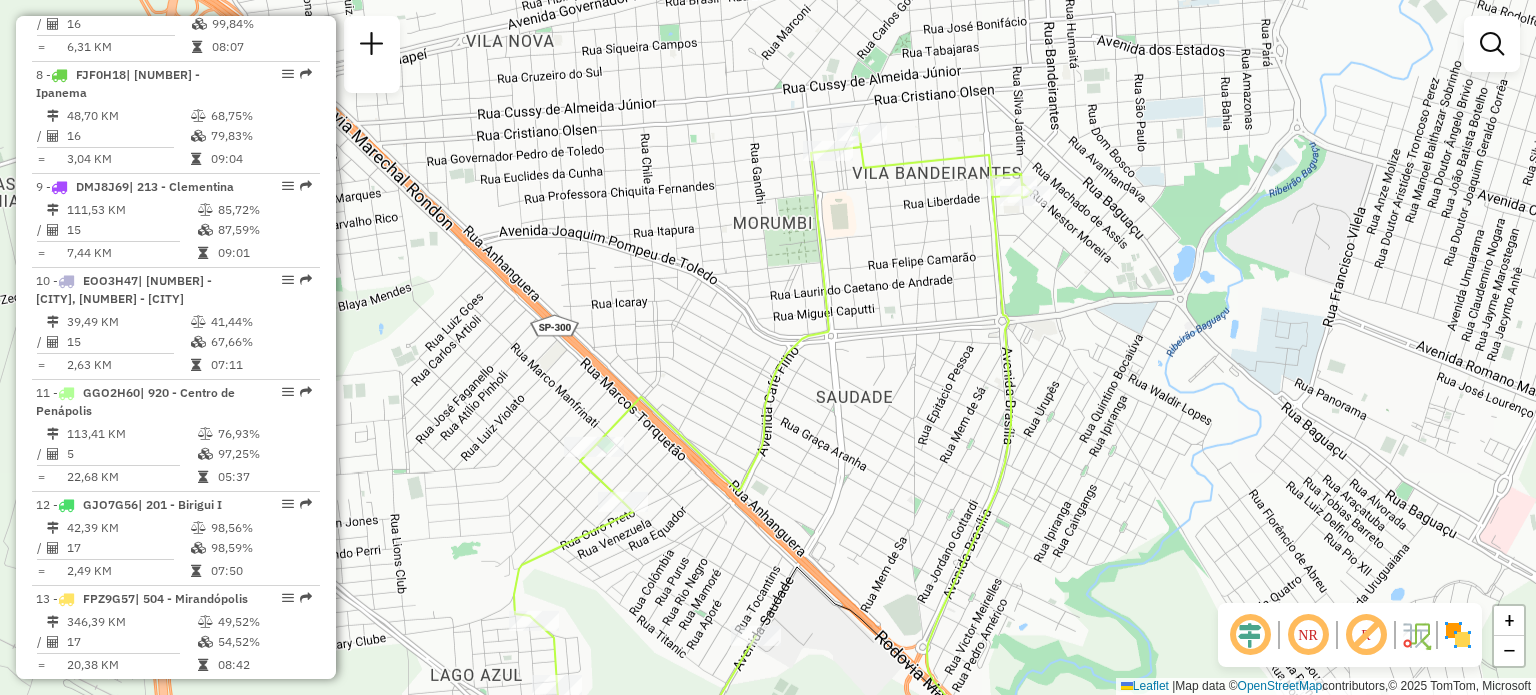 scroll, scrollTop: 1547, scrollLeft: 0, axis: vertical 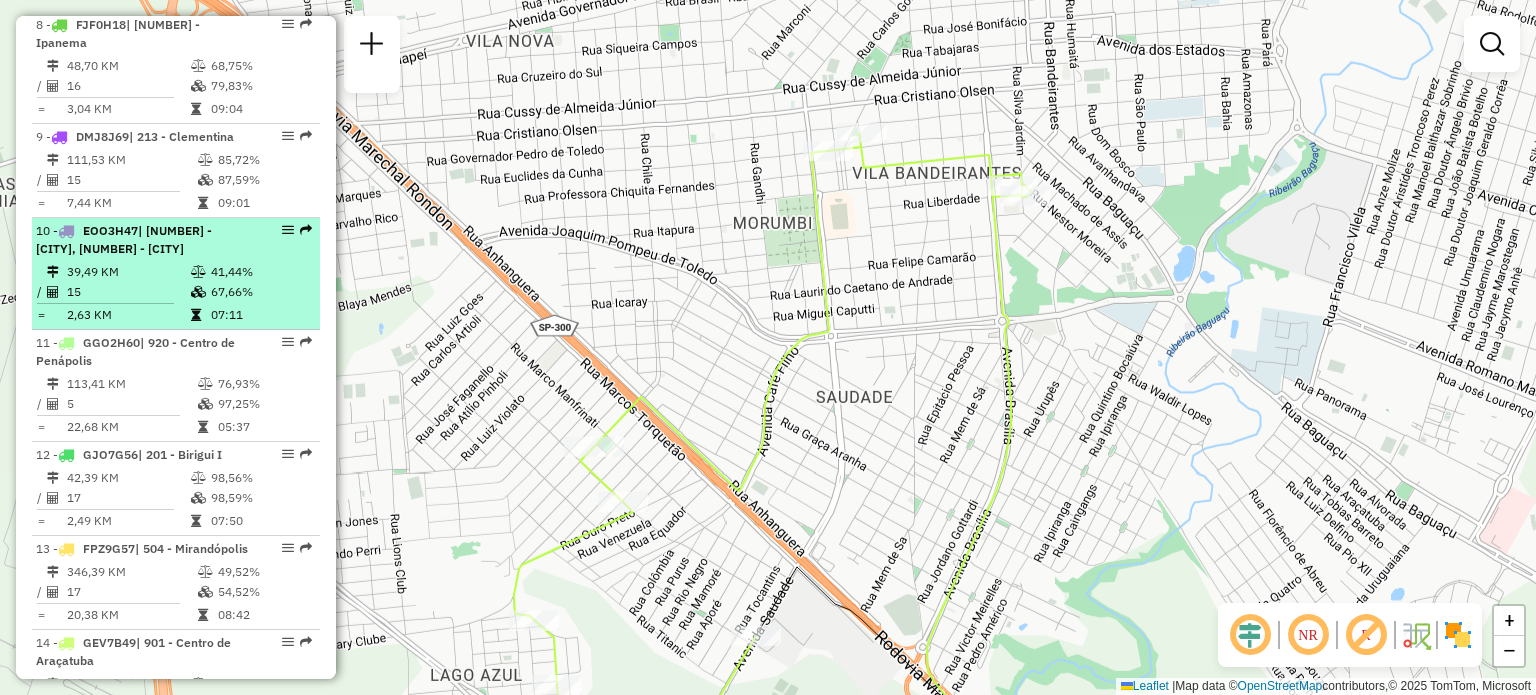 click on "| [NUMBER] - [CITY], [NUMBER] - [CITY]" at bounding box center (124, 239) 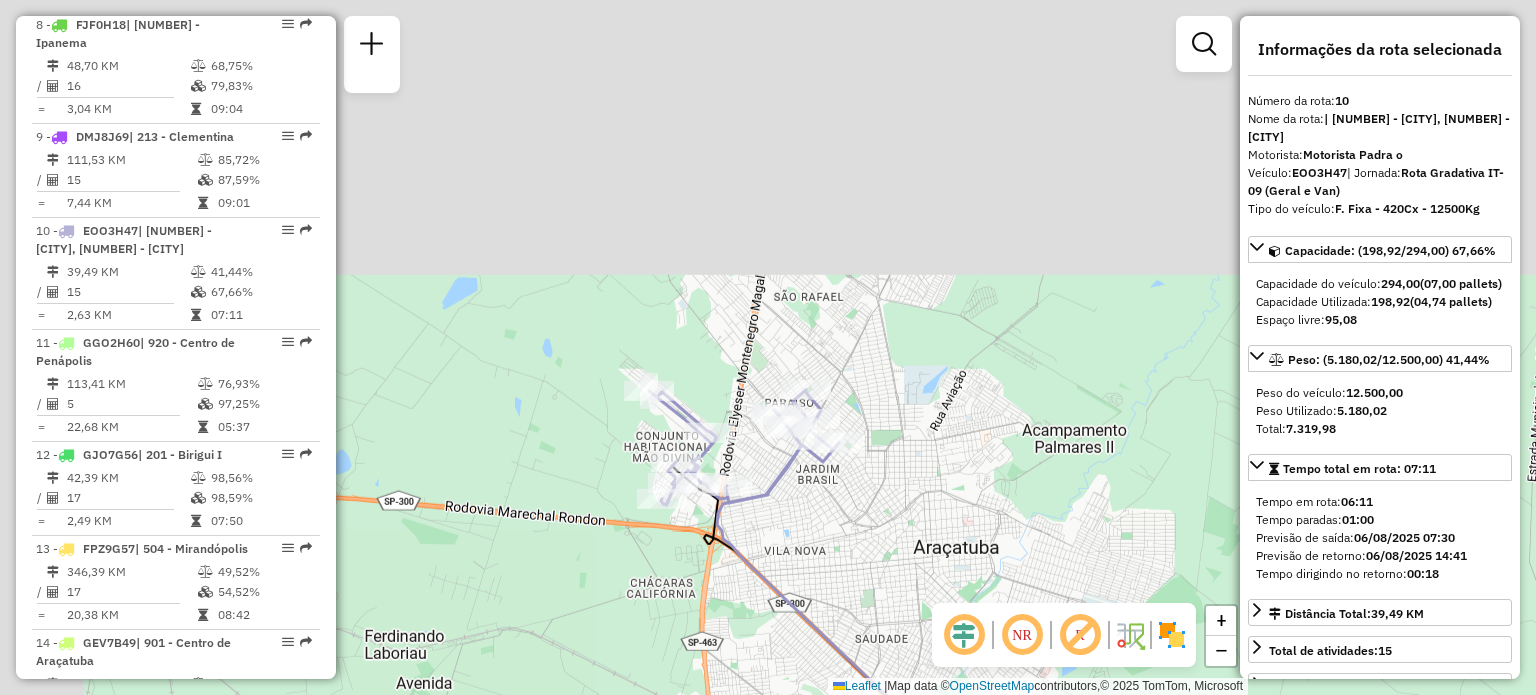 drag, startPoint x: 504, startPoint y: 223, endPoint x: 616, endPoint y: 527, distance: 323.9753 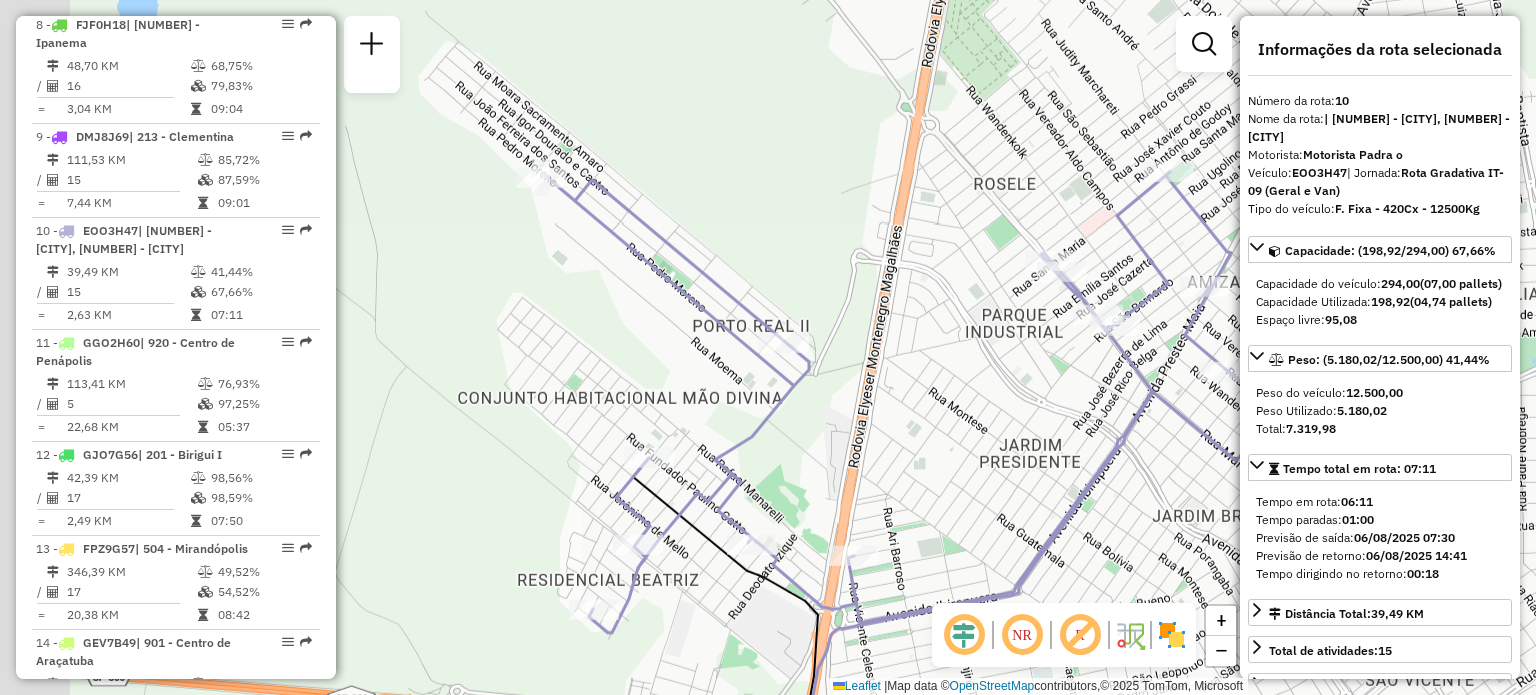 drag, startPoint x: 687, startPoint y: 435, endPoint x: 955, endPoint y: 463, distance: 269.4587 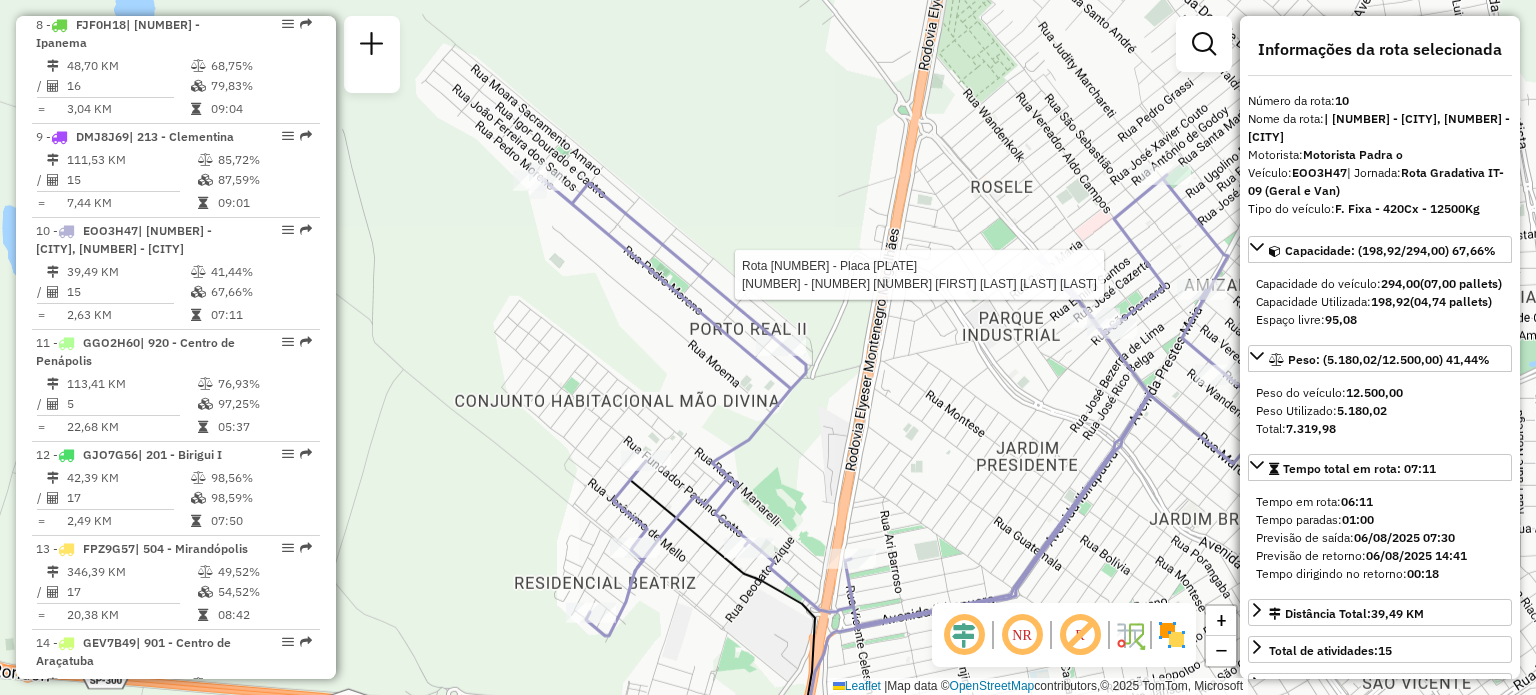 click 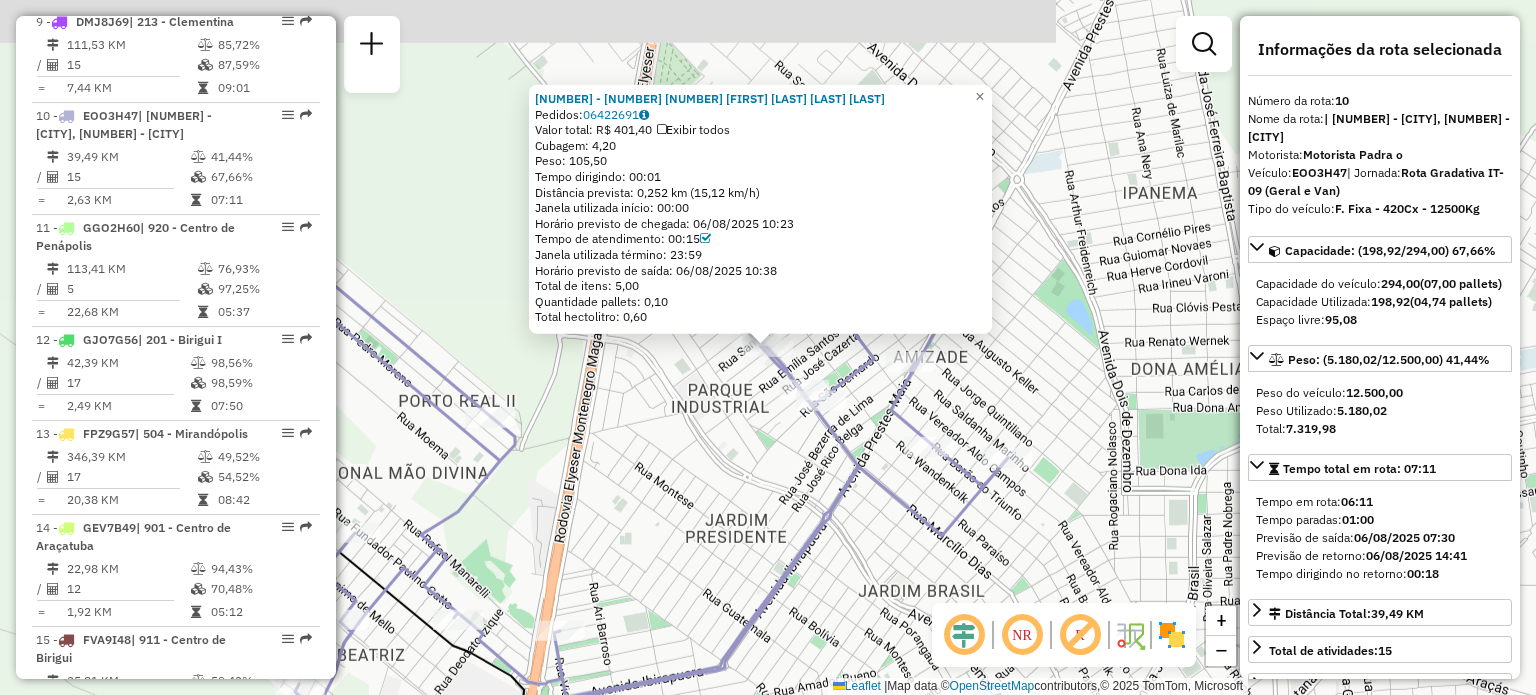 scroll, scrollTop: 1675, scrollLeft: 0, axis: vertical 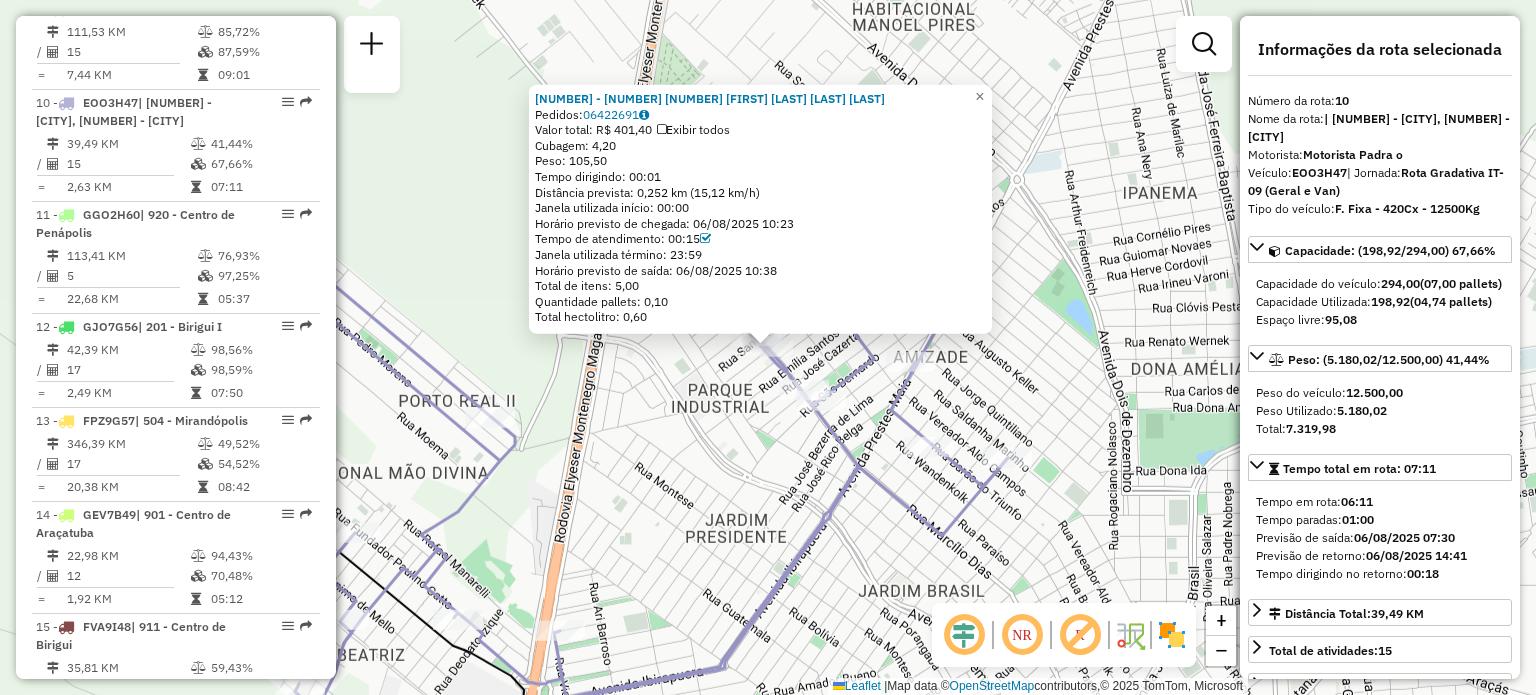 click 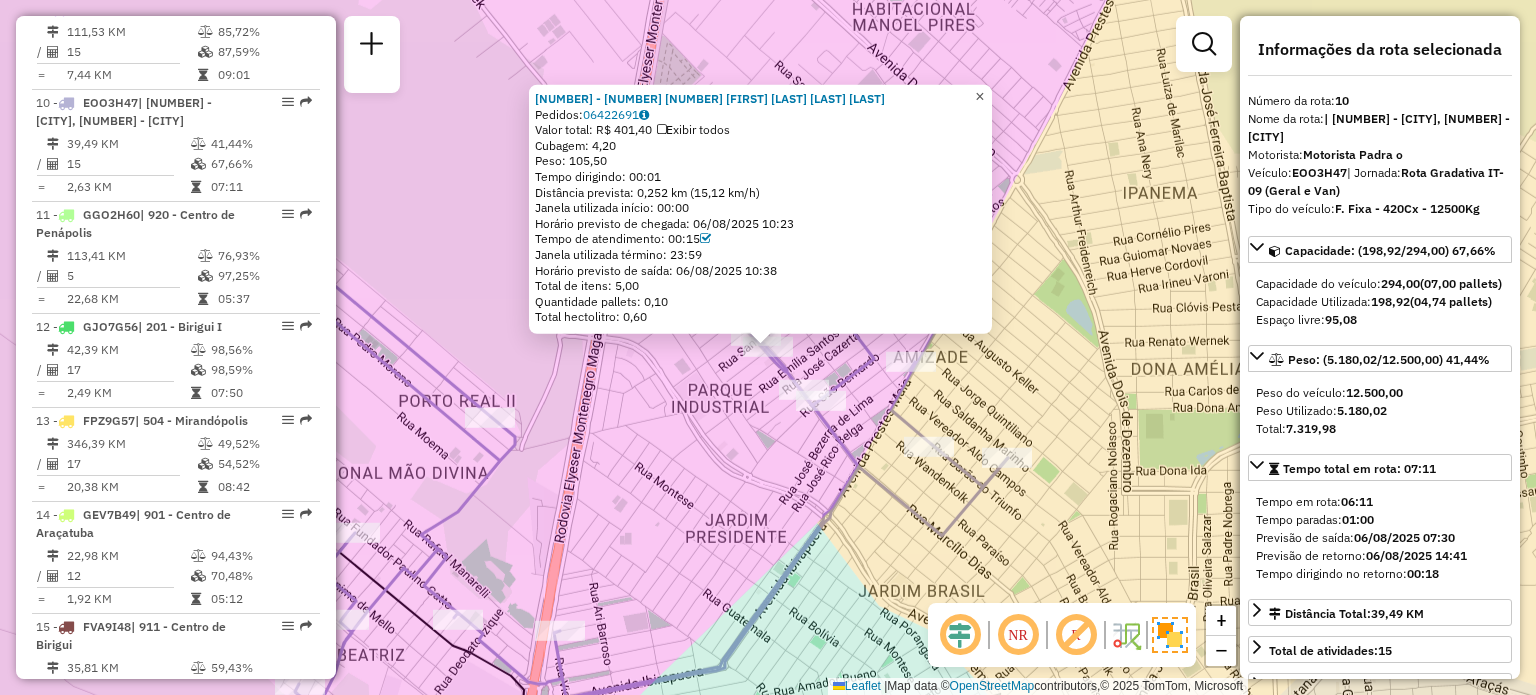 click on "×" 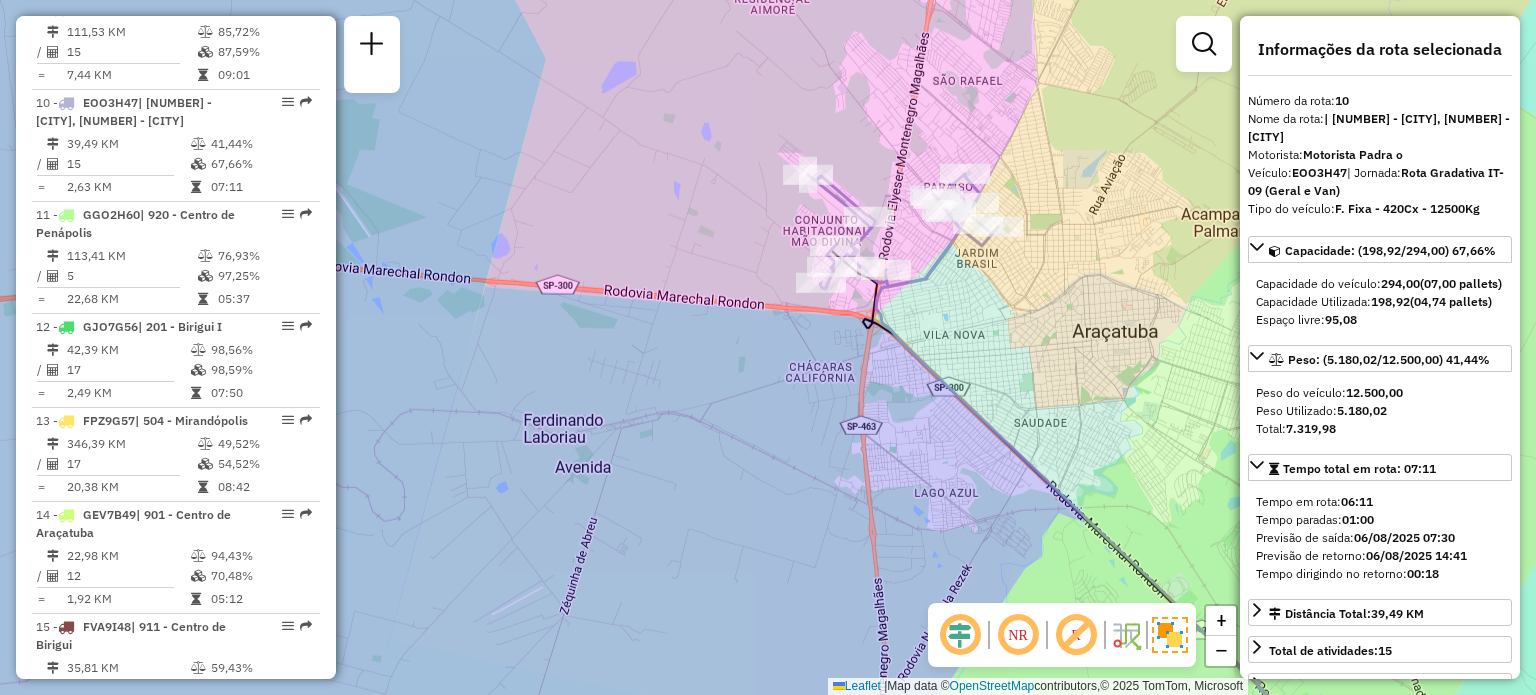 scroll, scrollTop: 2344, scrollLeft: 0, axis: vertical 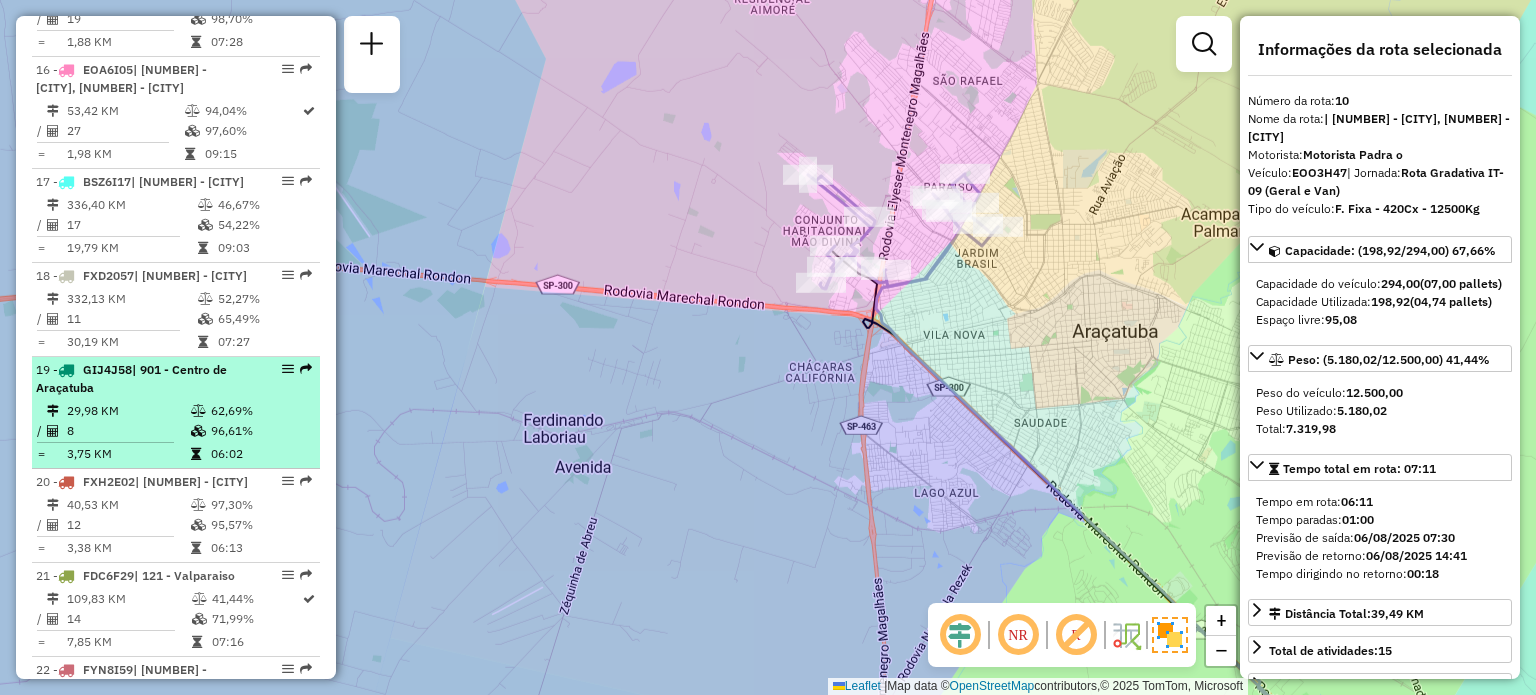 click on "[NUMBER] -       [PLATE]   | [NUMBER] - [CITY] de [CITY]" at bounding box center (142, 379) 